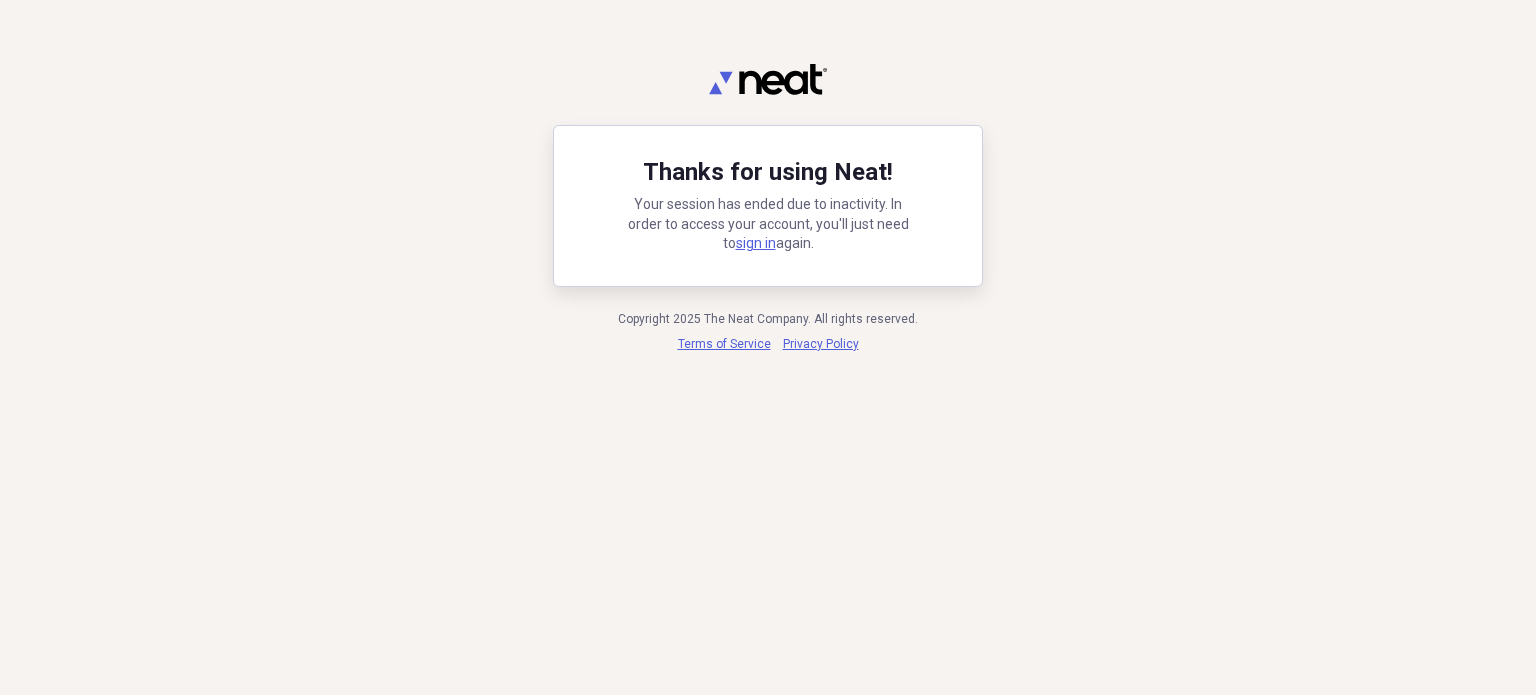 scroll, scrollTop: 0, scrollLeft: 0, axis: both 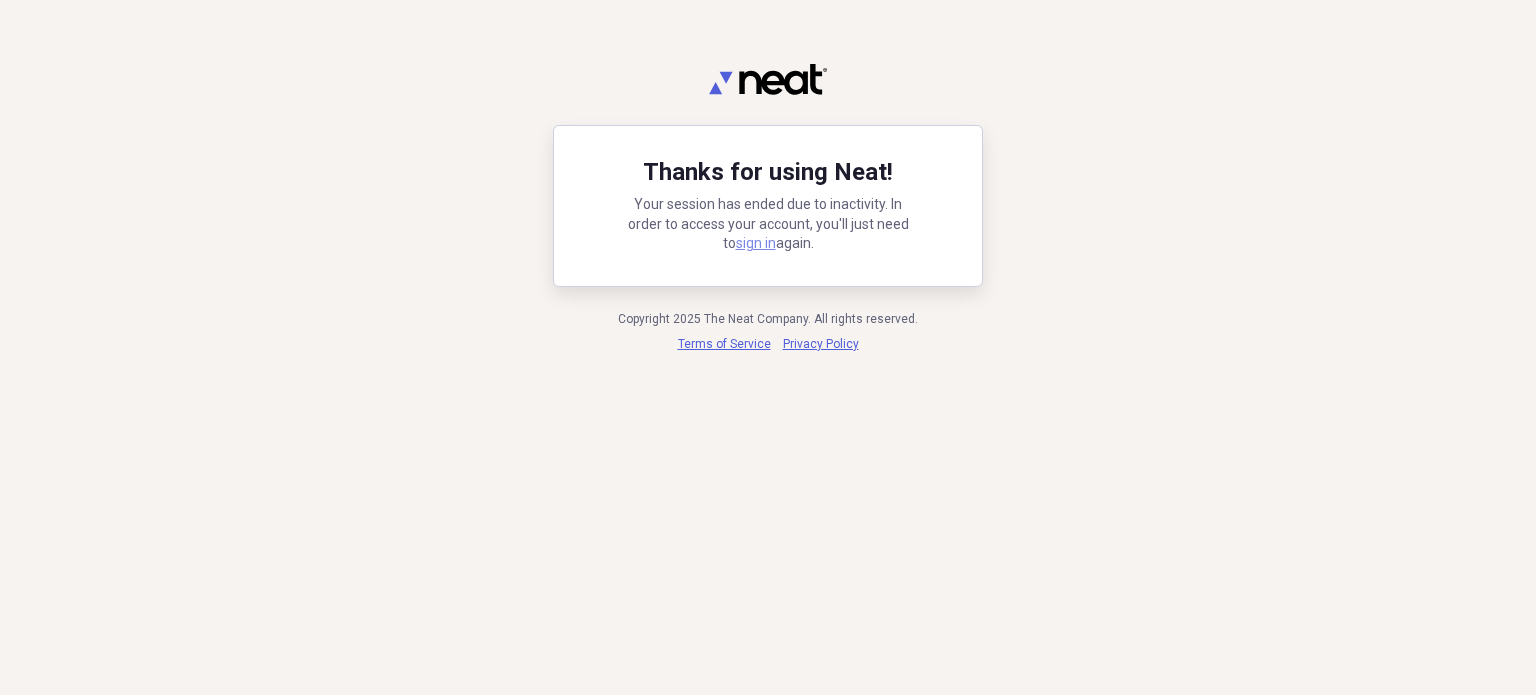 click on "sign in" at bounding box center (756, 243) 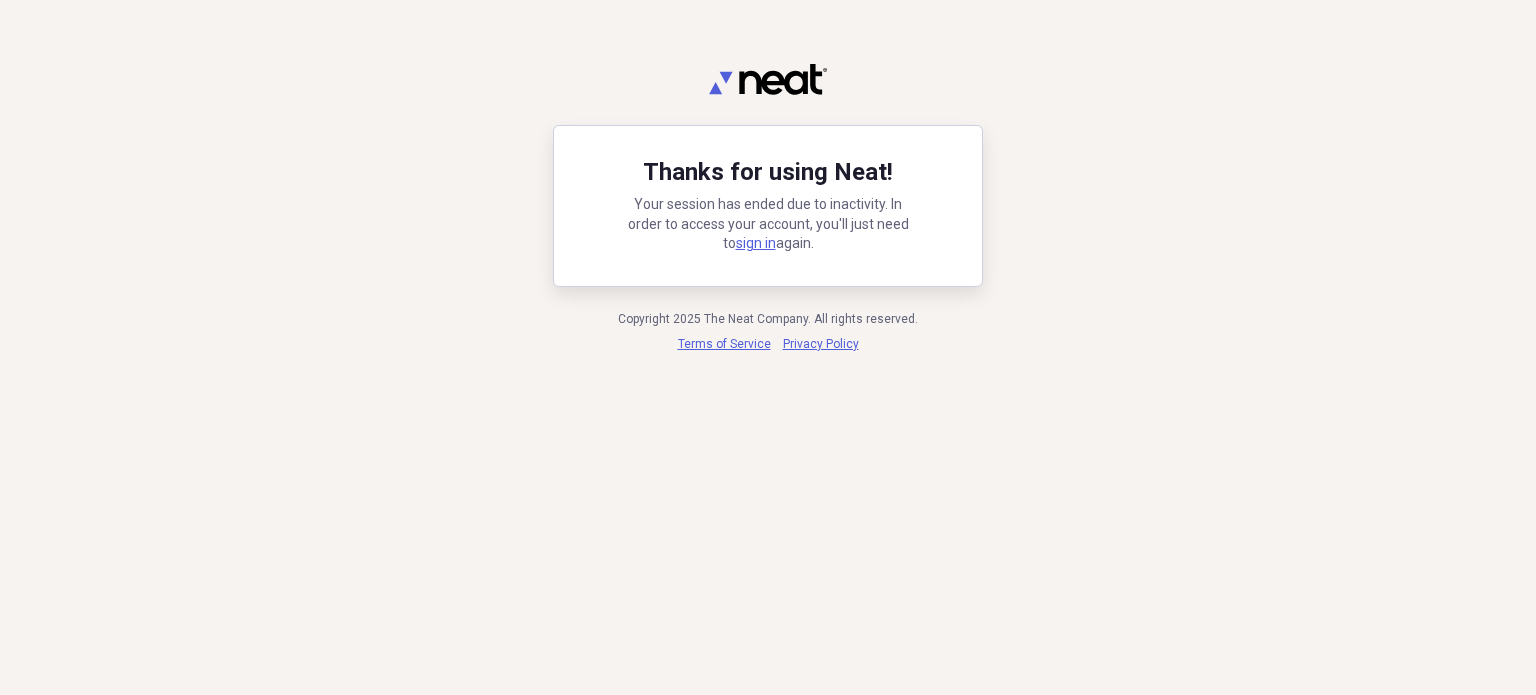 scroll, scrollTop: 0, scrollLeft: 0, axis: both 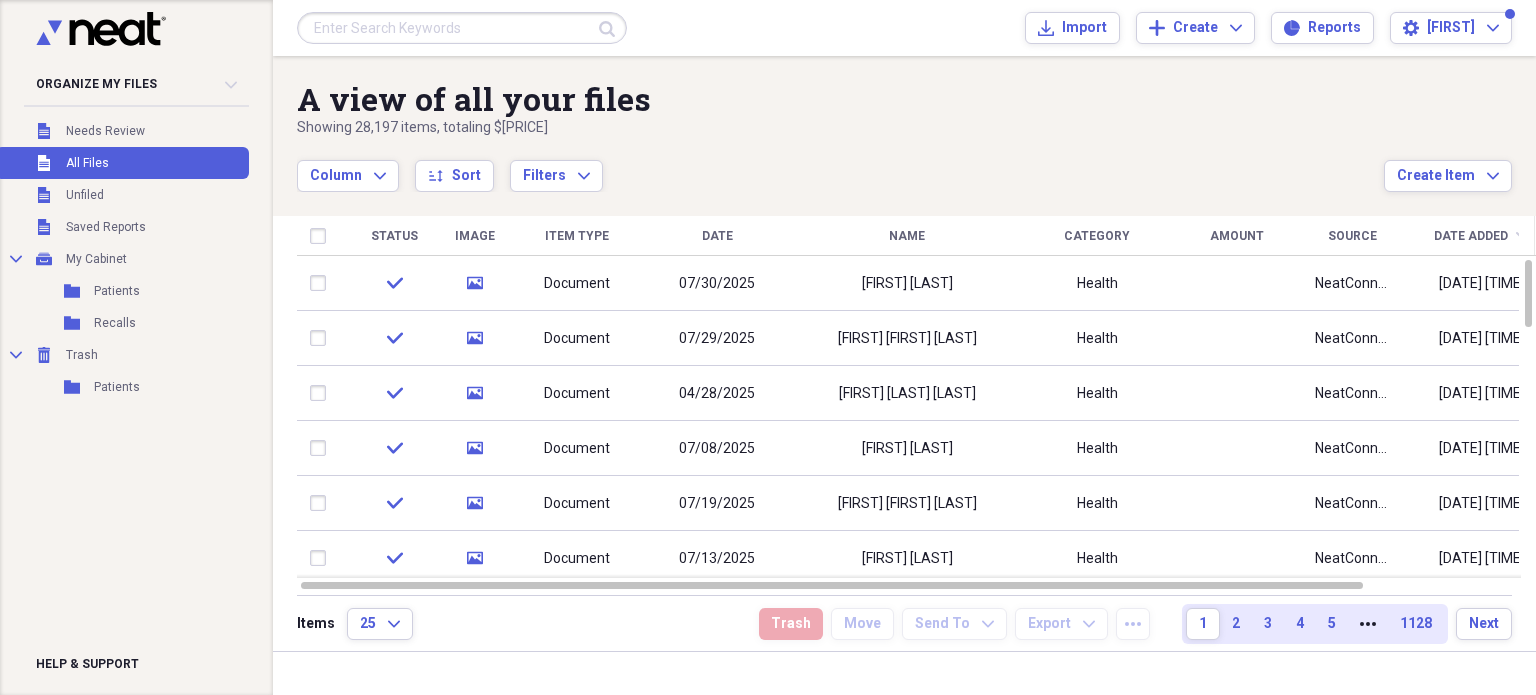 click at bounding box center (462, 28) 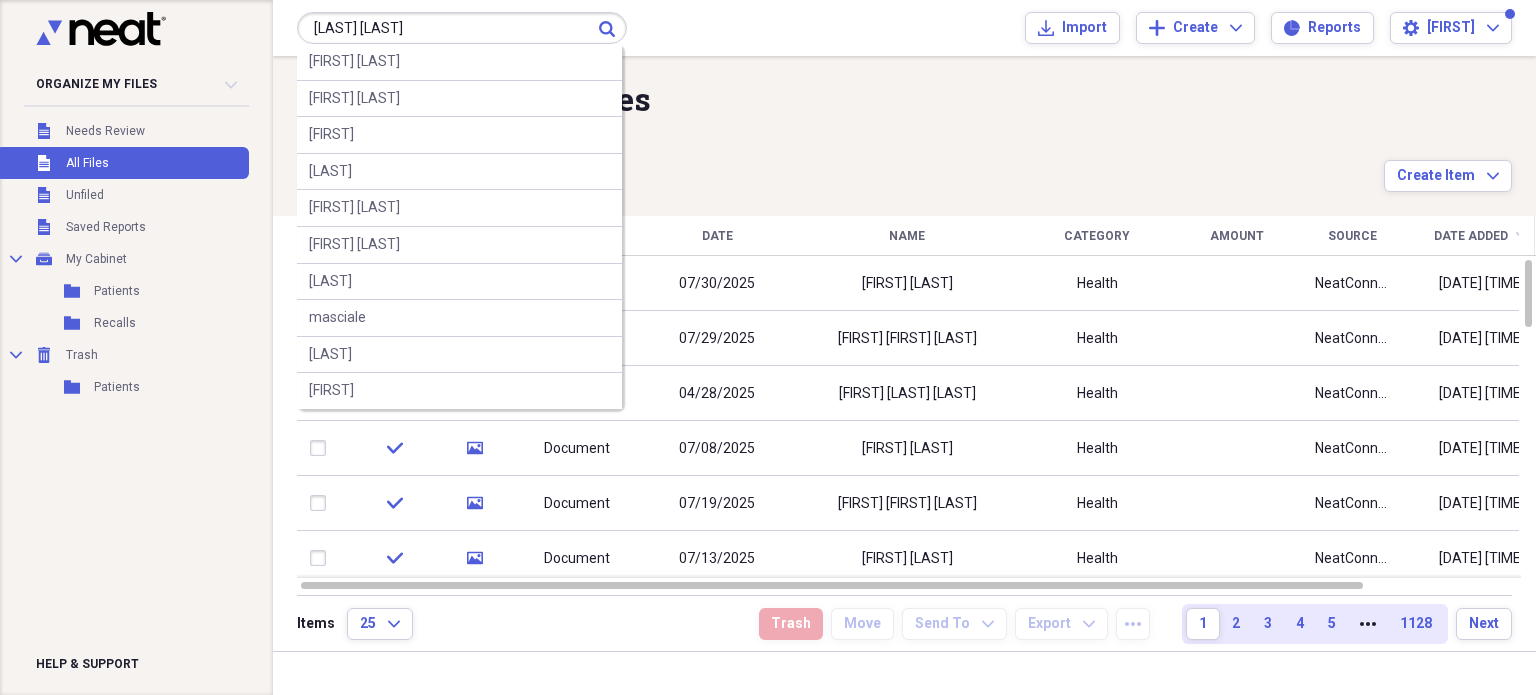 type on "[LAST] [LAST]" 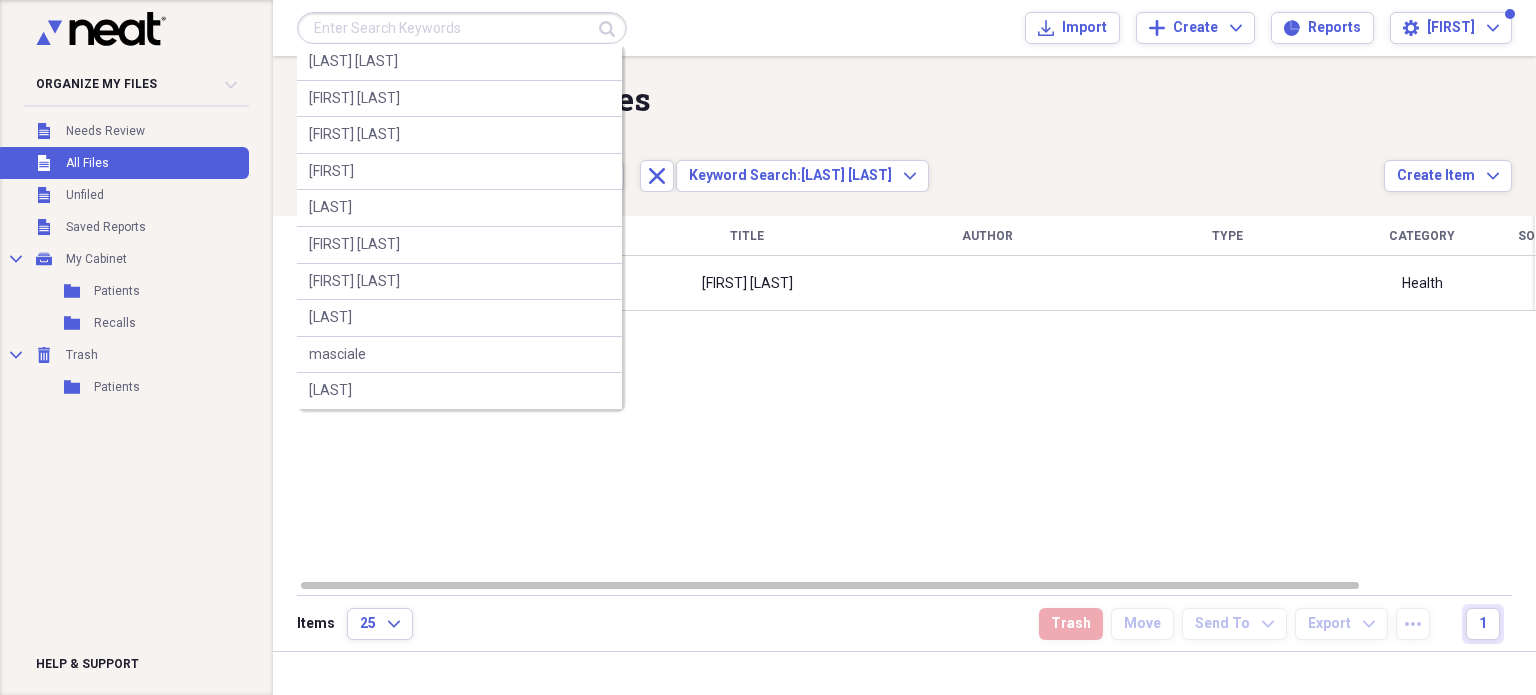 click at bounding box center [462, 28] 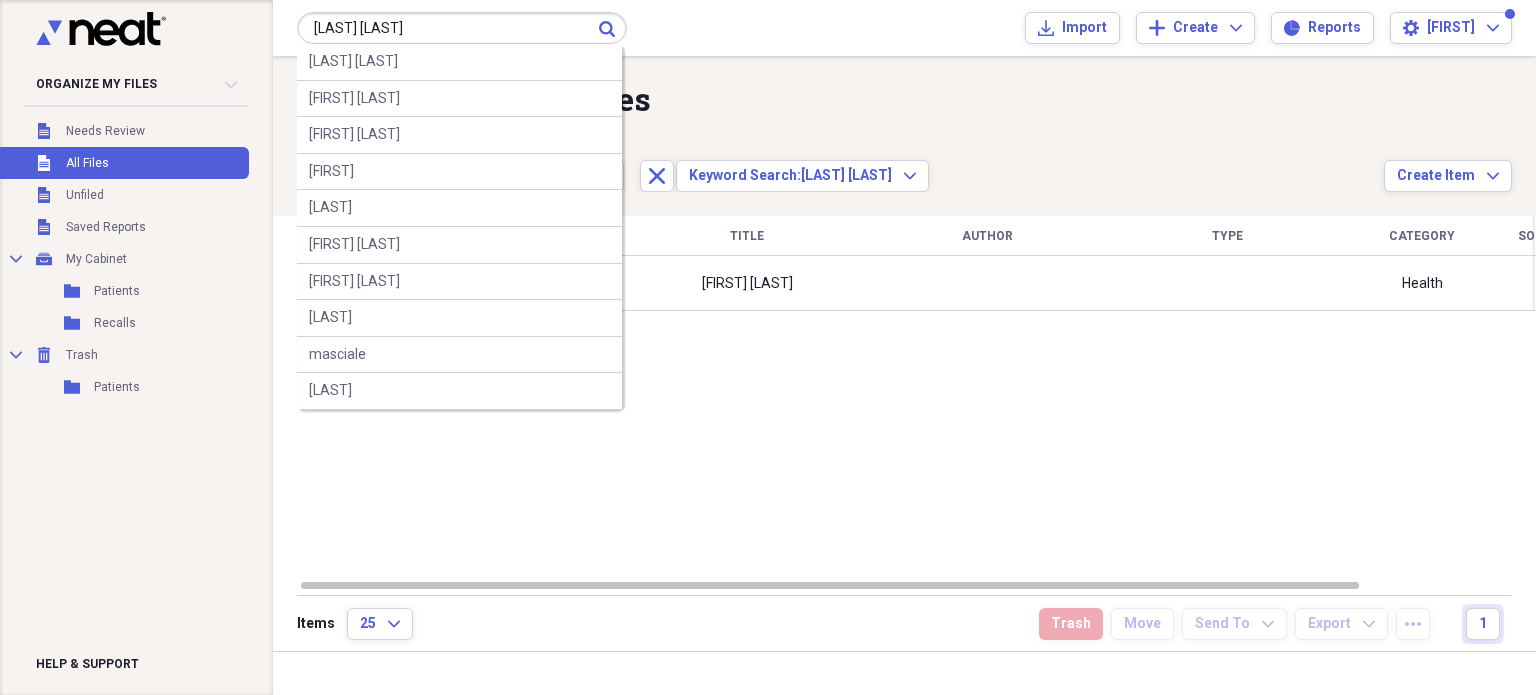 type on "[LAST] [LAST]" 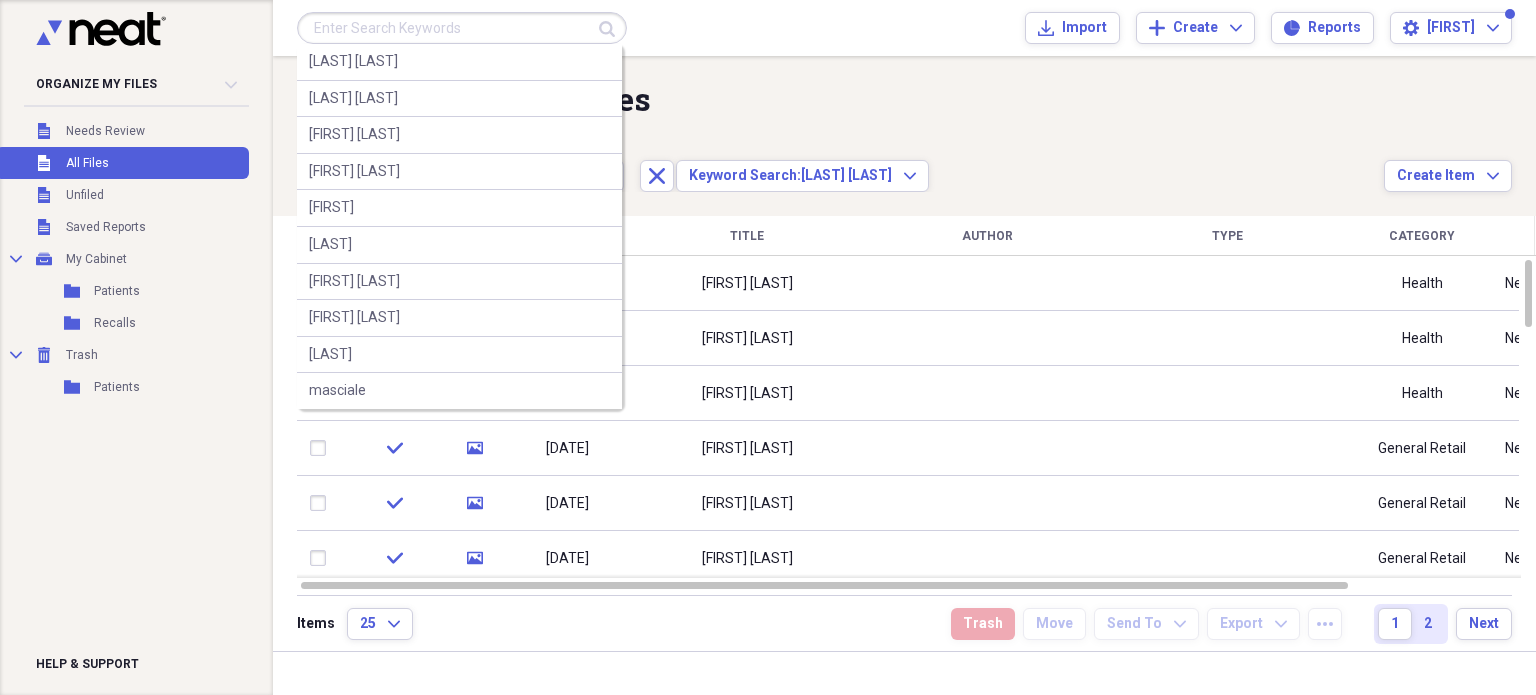 click at bounding box center (462, 28) 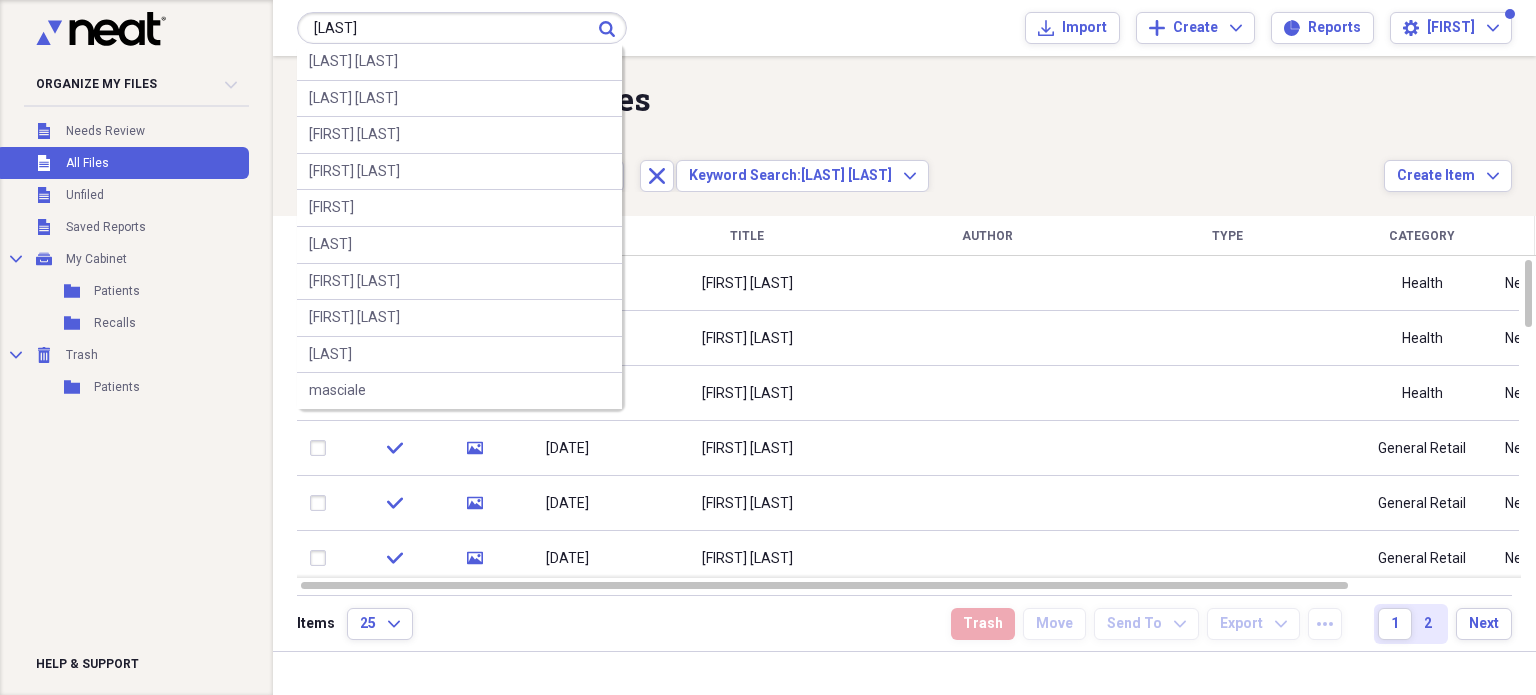type on "[LAST]" 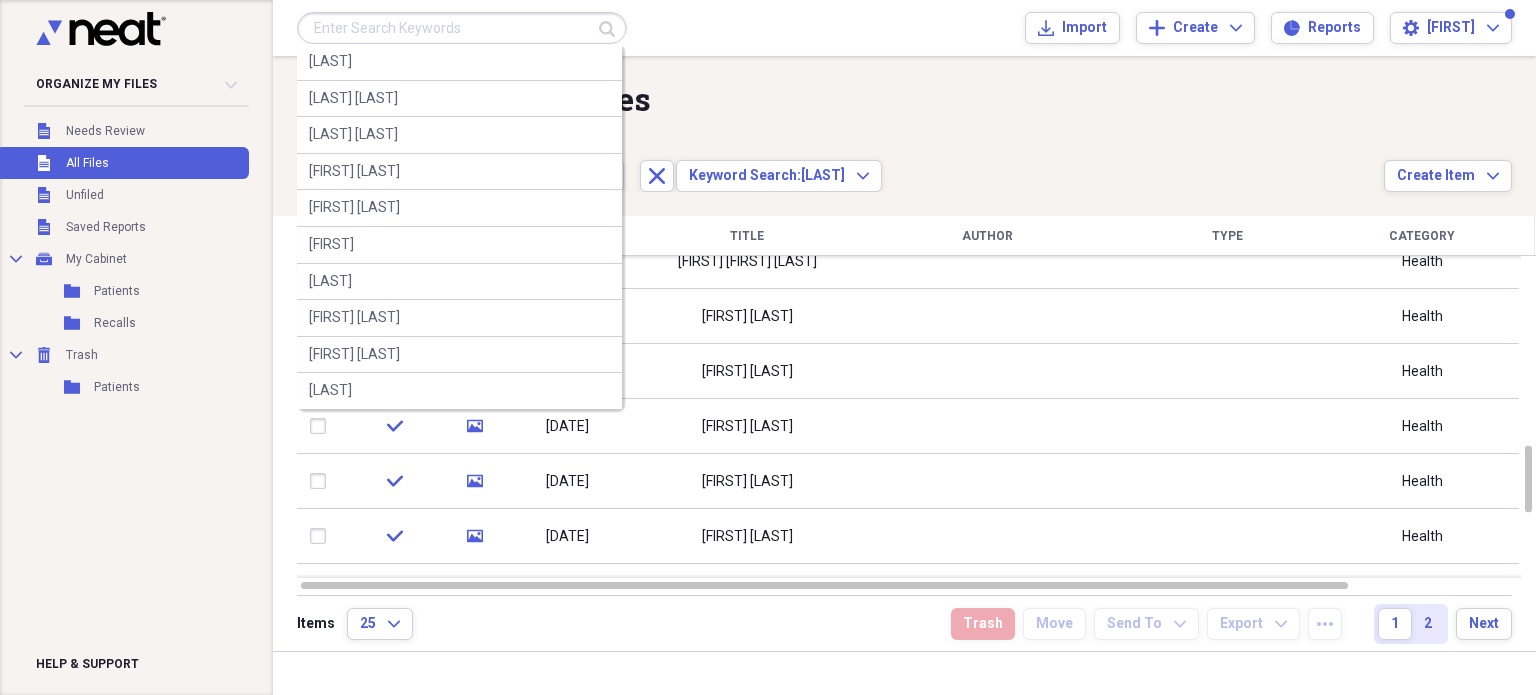 click at bounding box center (462, 28) 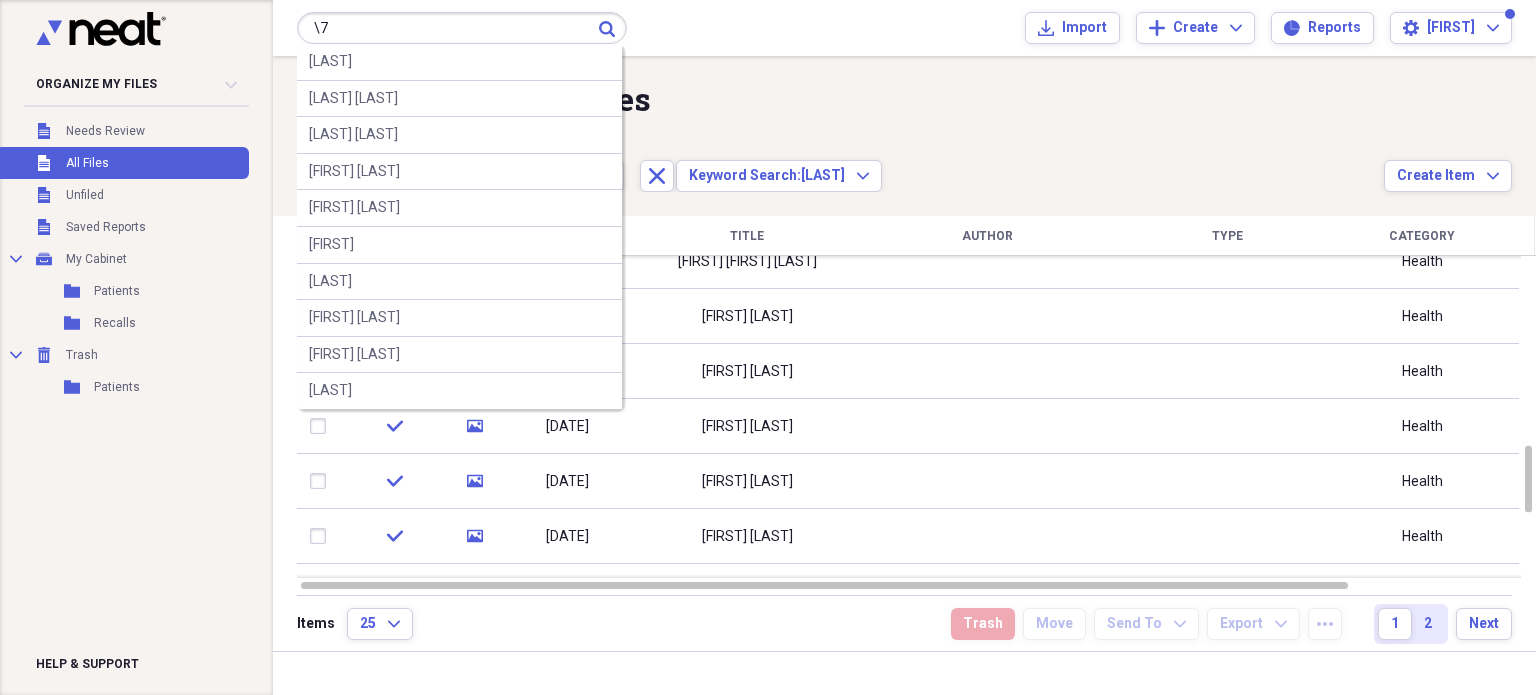 type on "\" 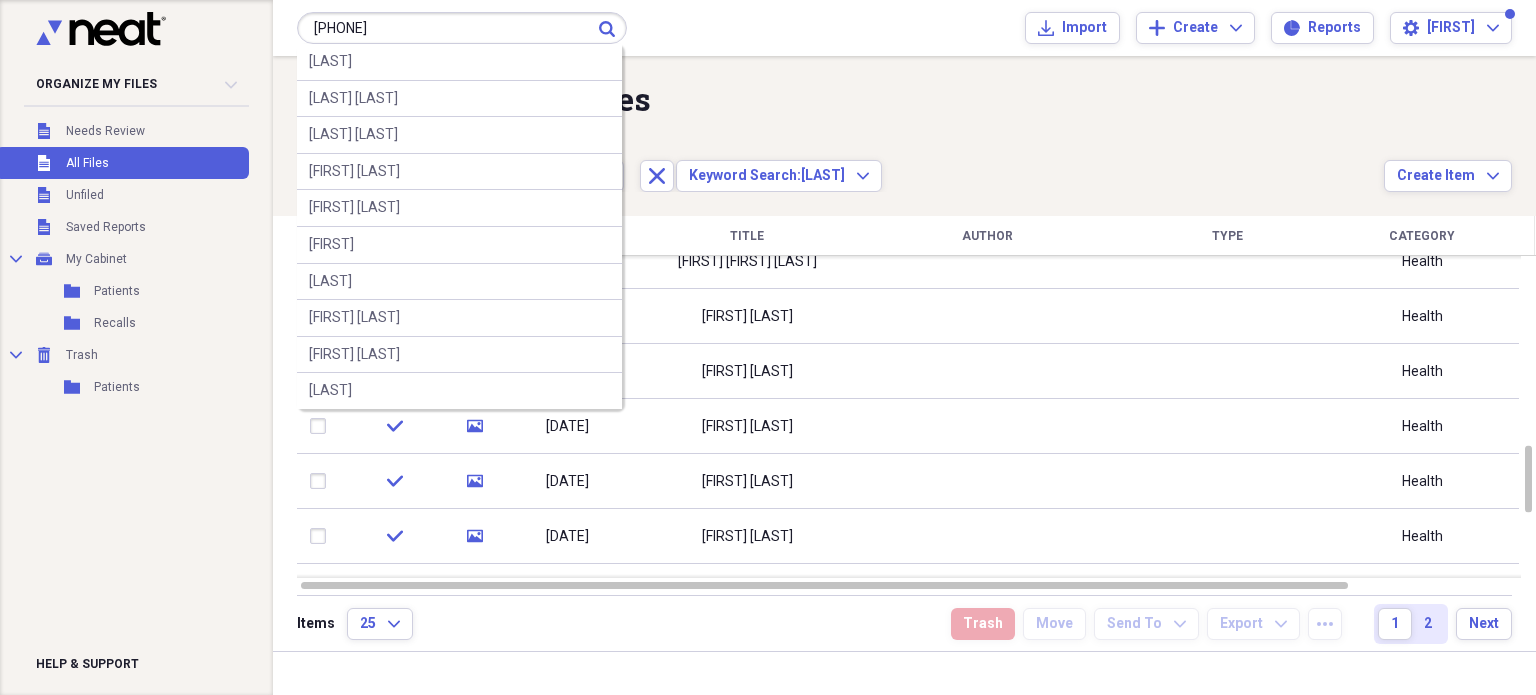 type on "[PHONE]" 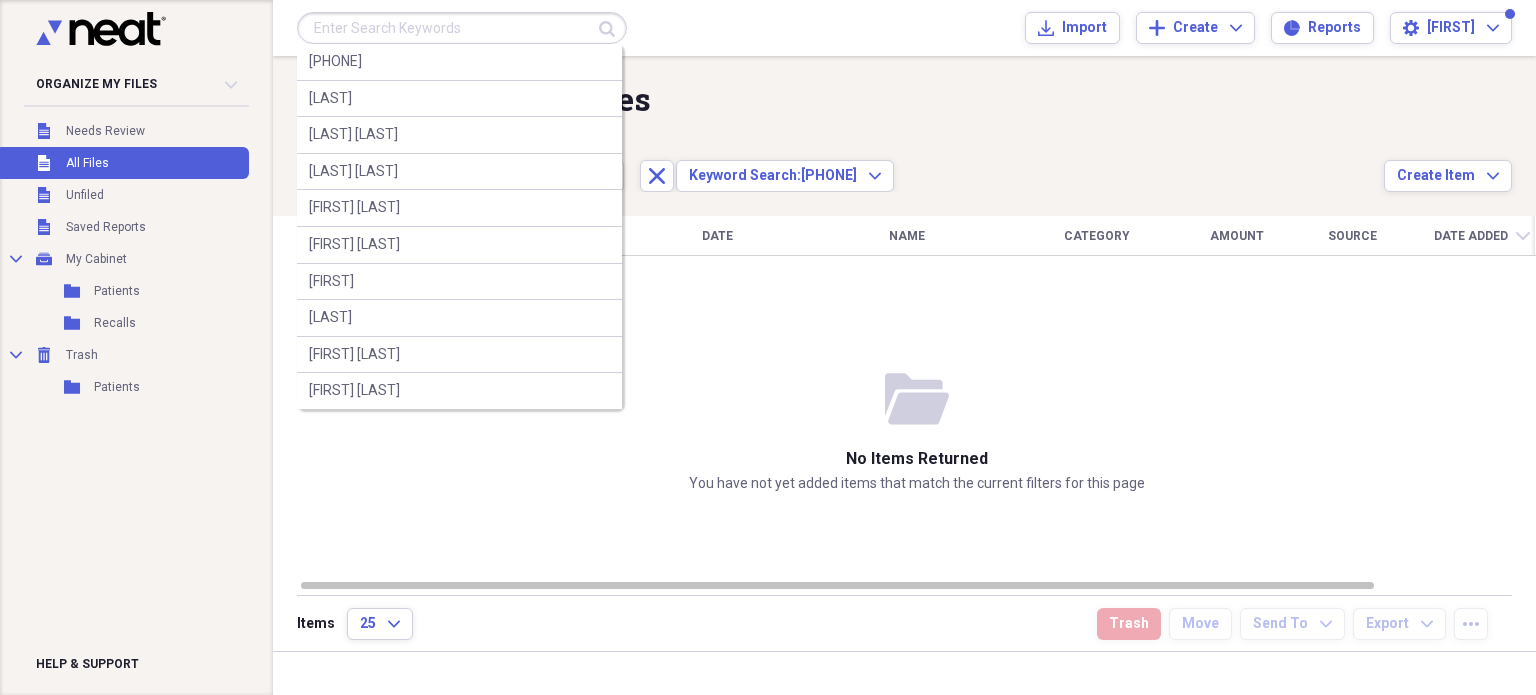 click at bounding box center (462, 28) 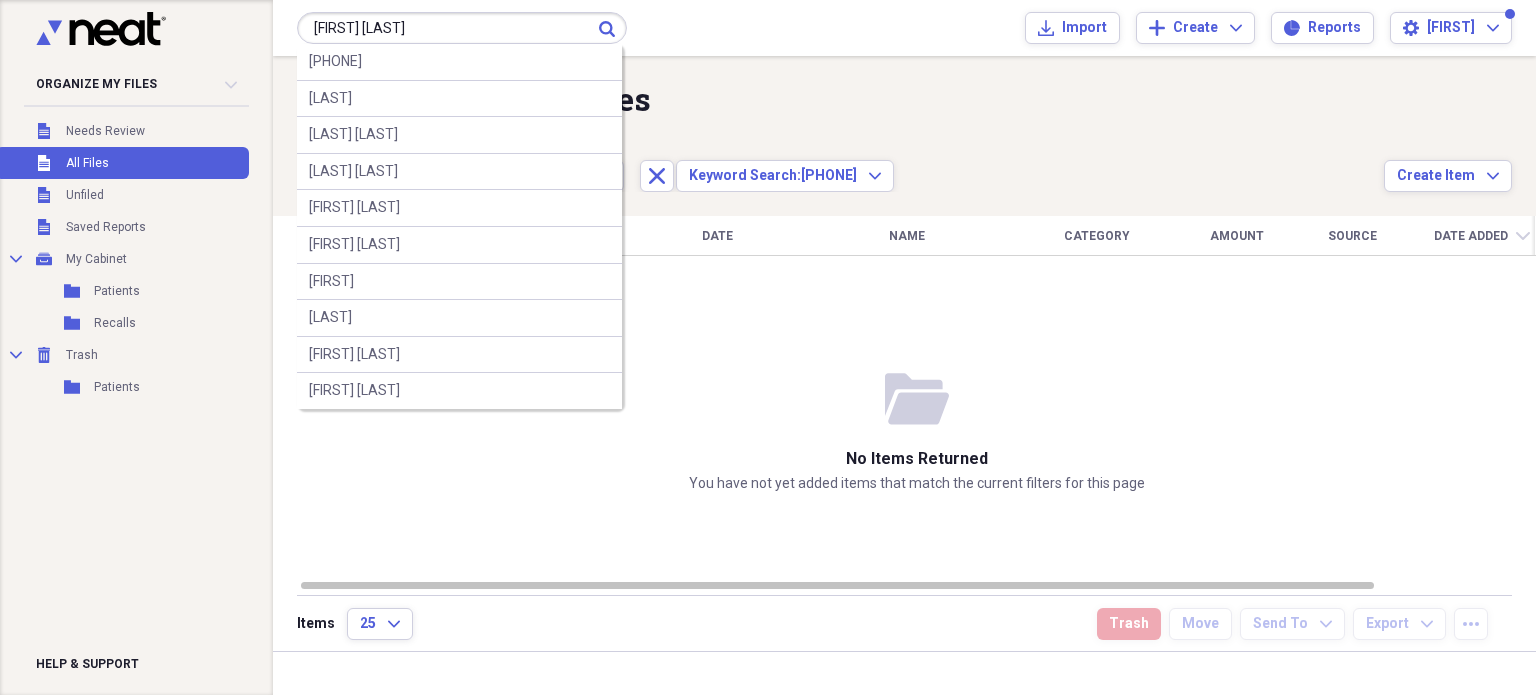 type on "[LAST] [FIRST]" 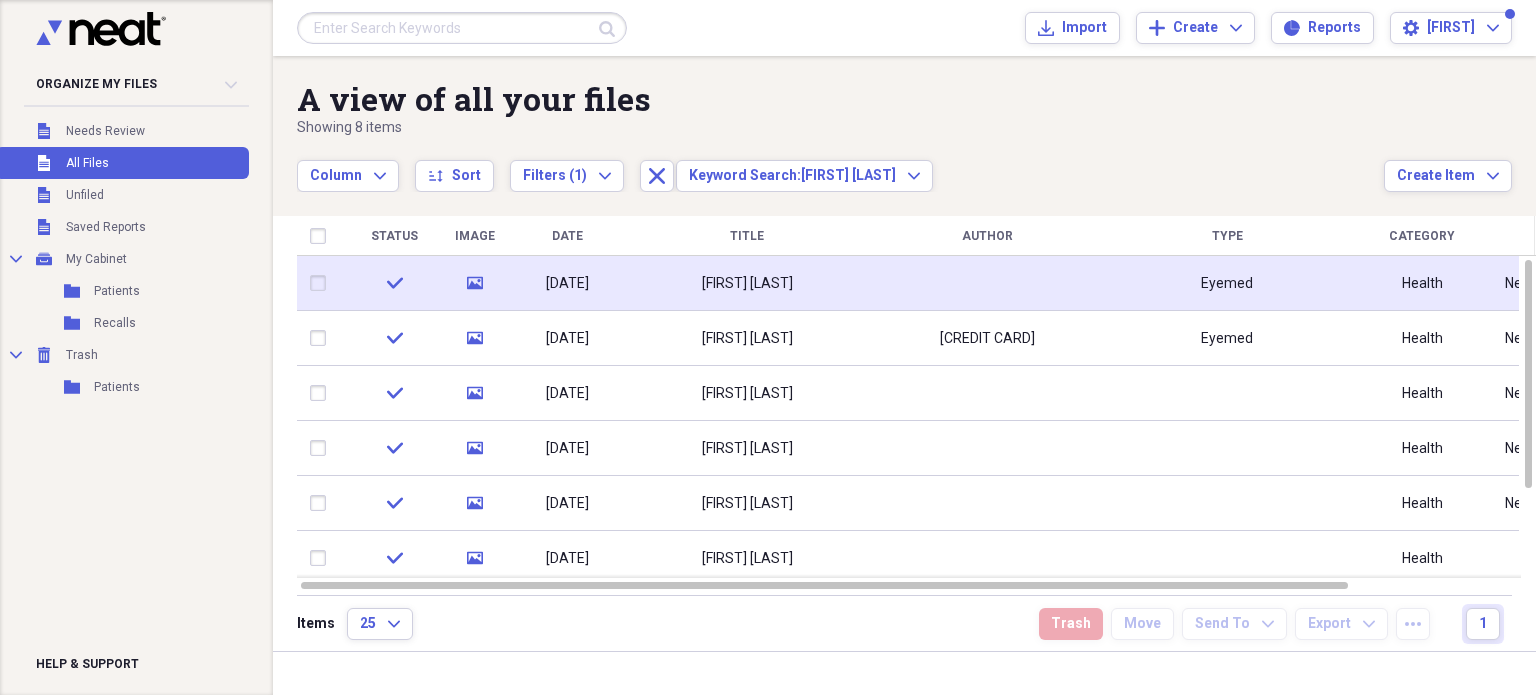 click on "[FIRST] [LAST]" at bounding box center (747, 283) 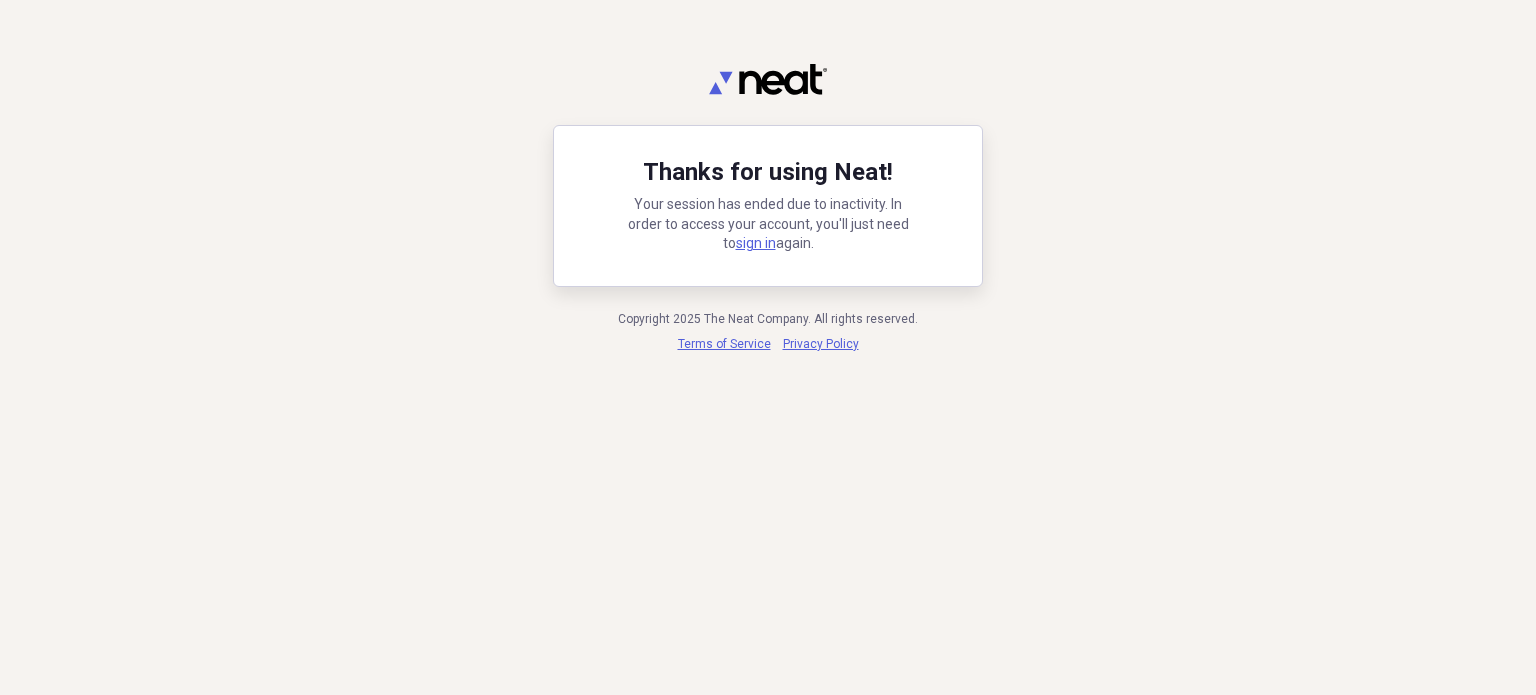 scroll, scrollTop: 0, scrollLeft: 0, axis: both 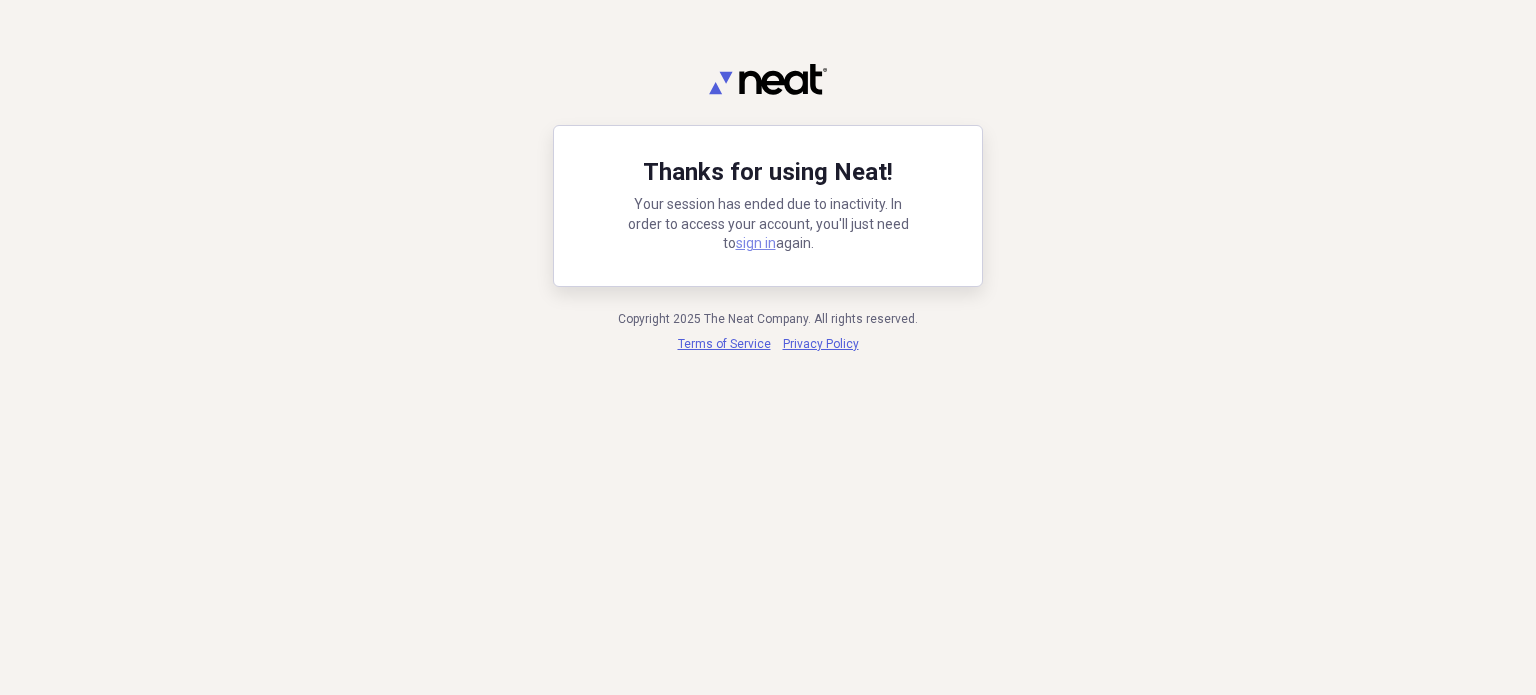 click on "sign in" at bounding box center [756, 243] 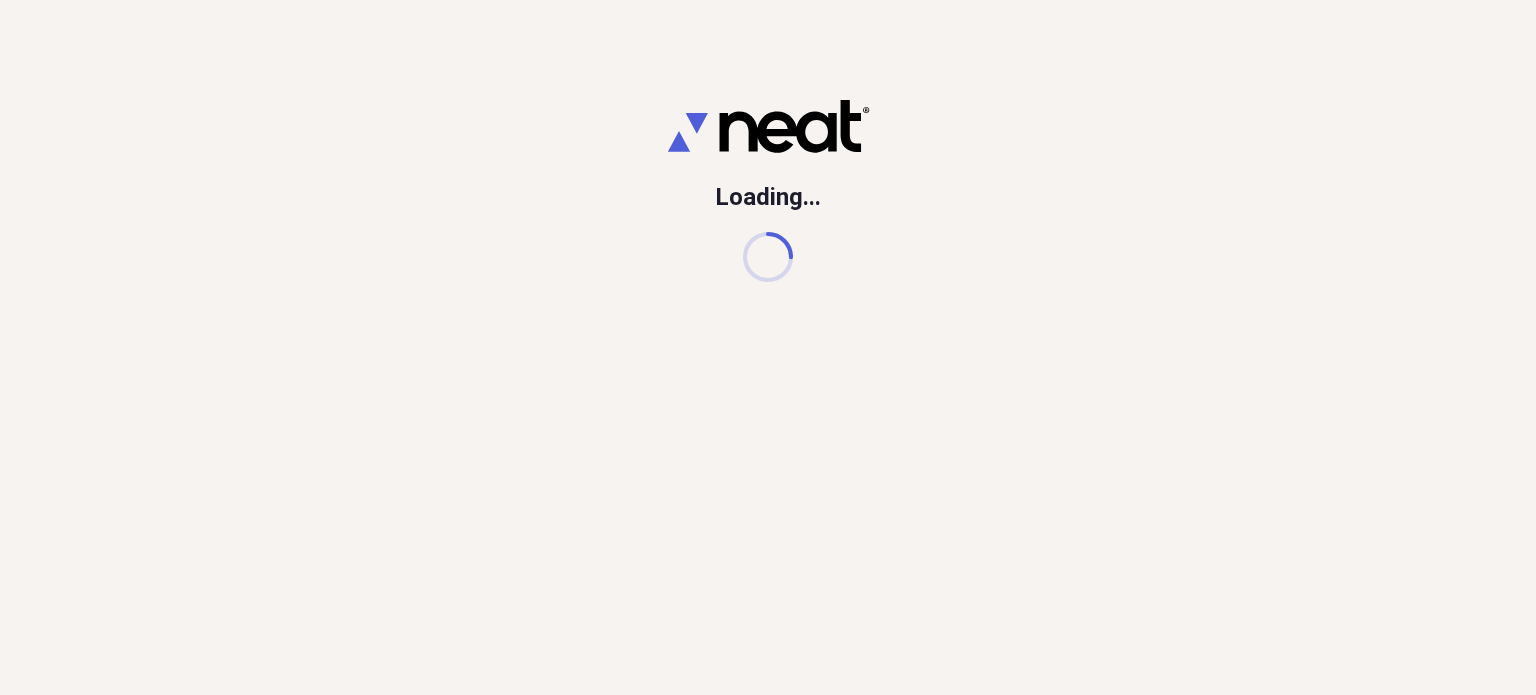 scroll, scrollTop: 0, scrollLeft: 0, axis: both 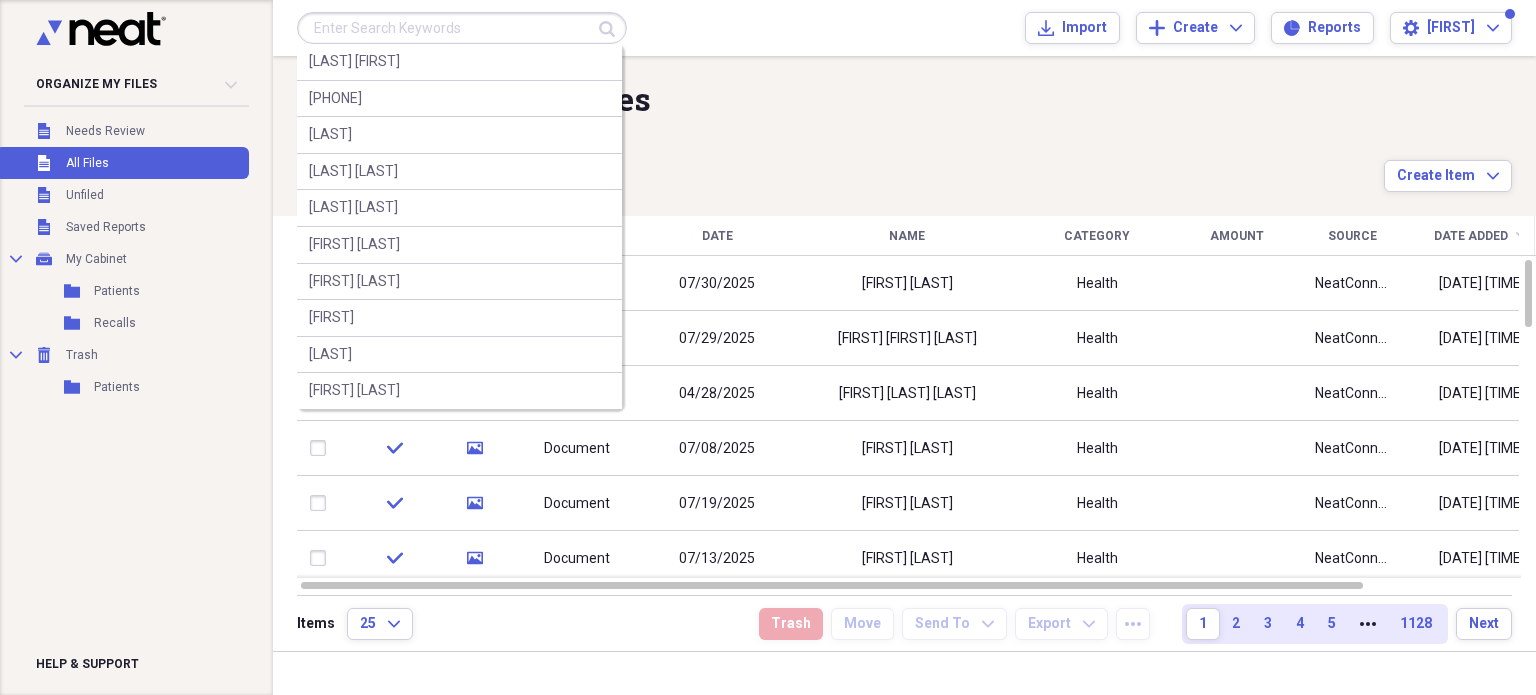 click at bounding box center [462, 28] 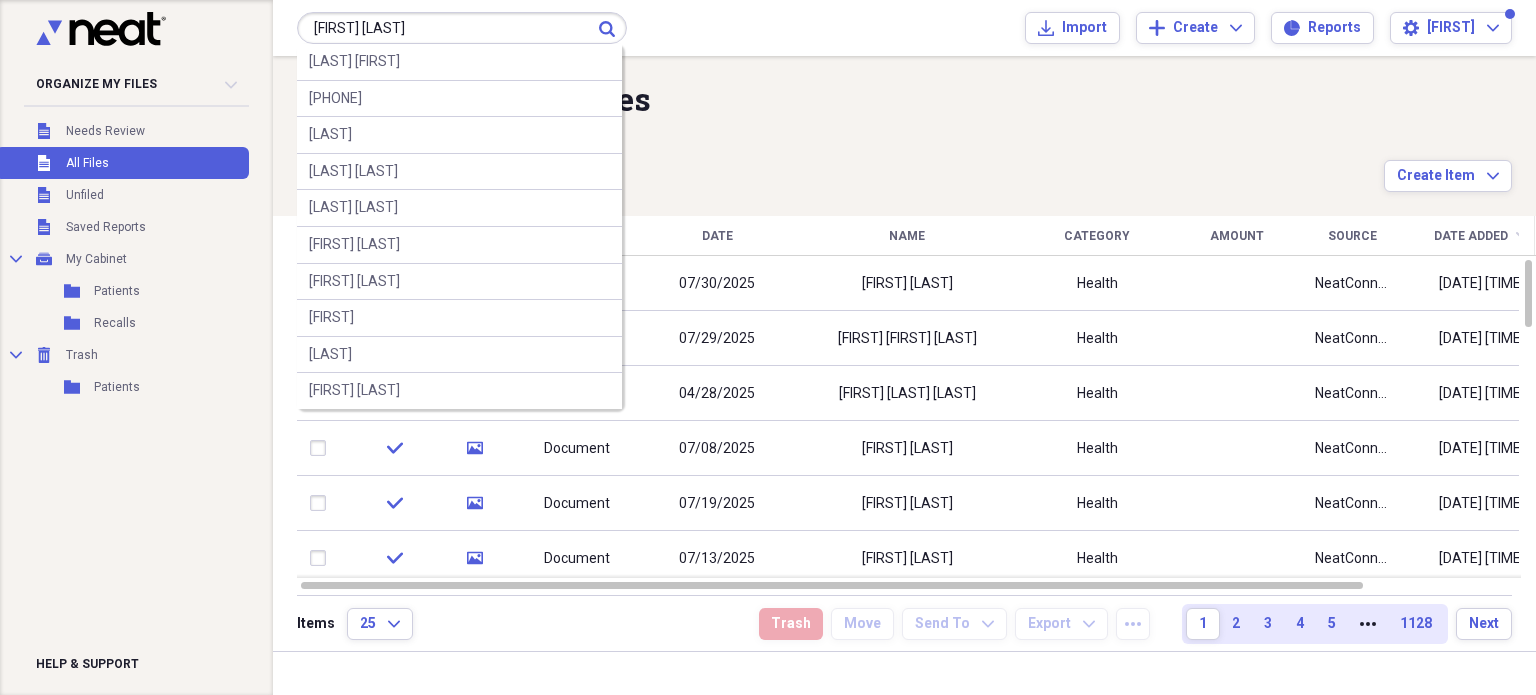 type on "[FIRST] [LAST]" 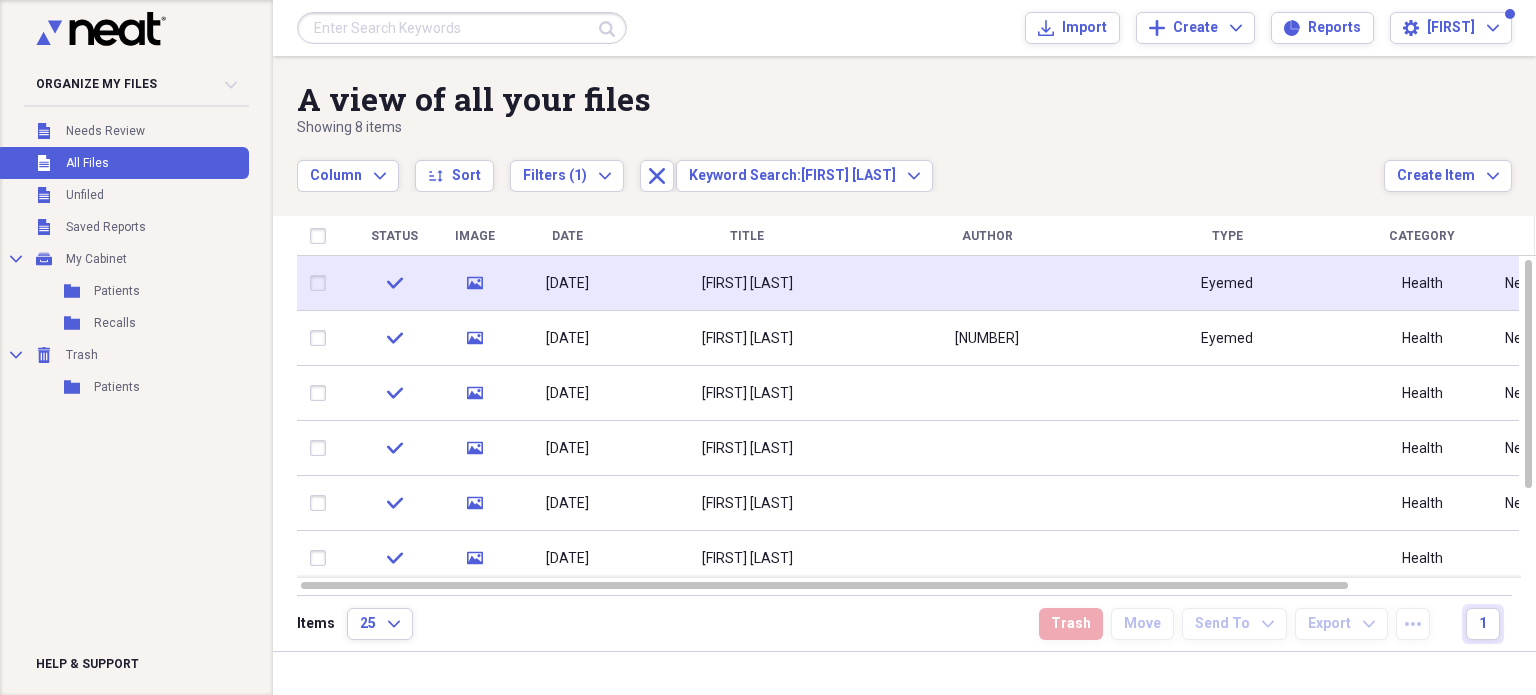 click on "[FIRST] [LAST]" at bounding box center (747, 283) 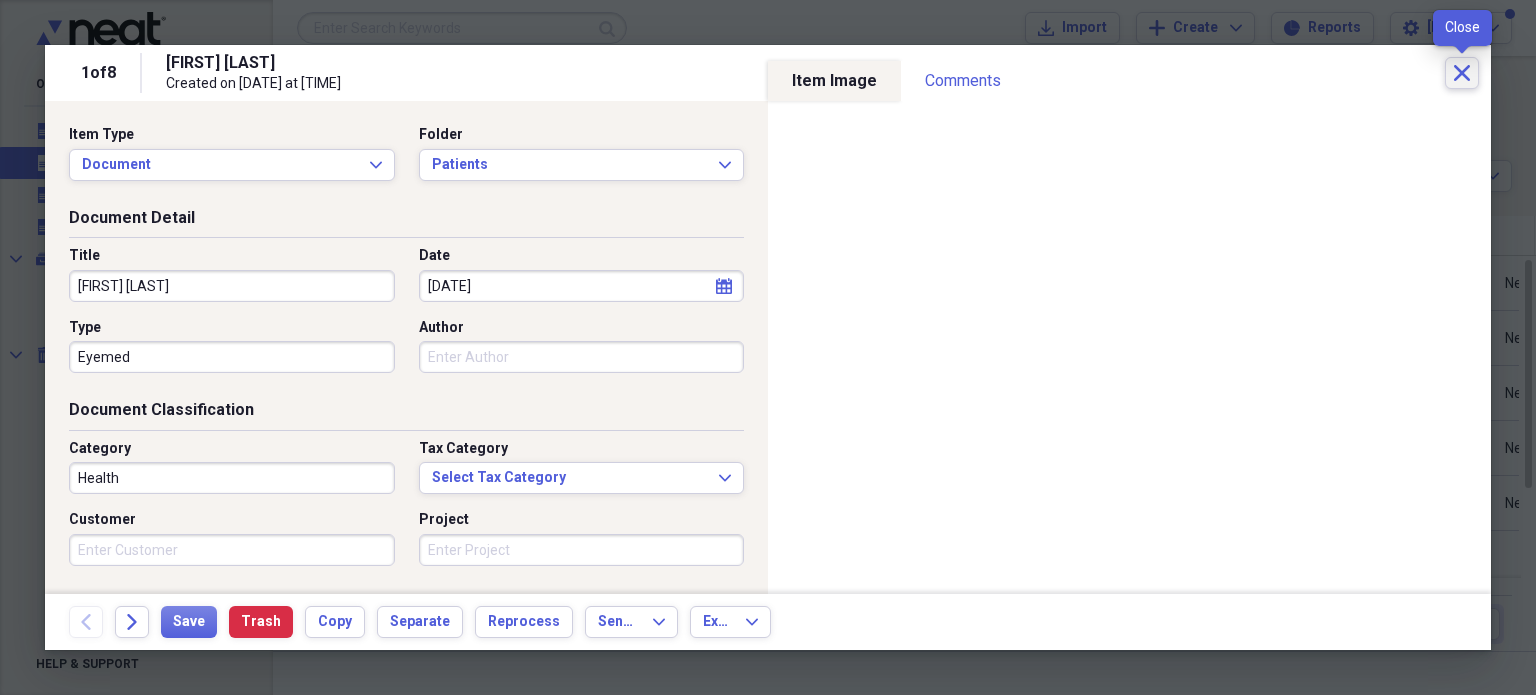 click 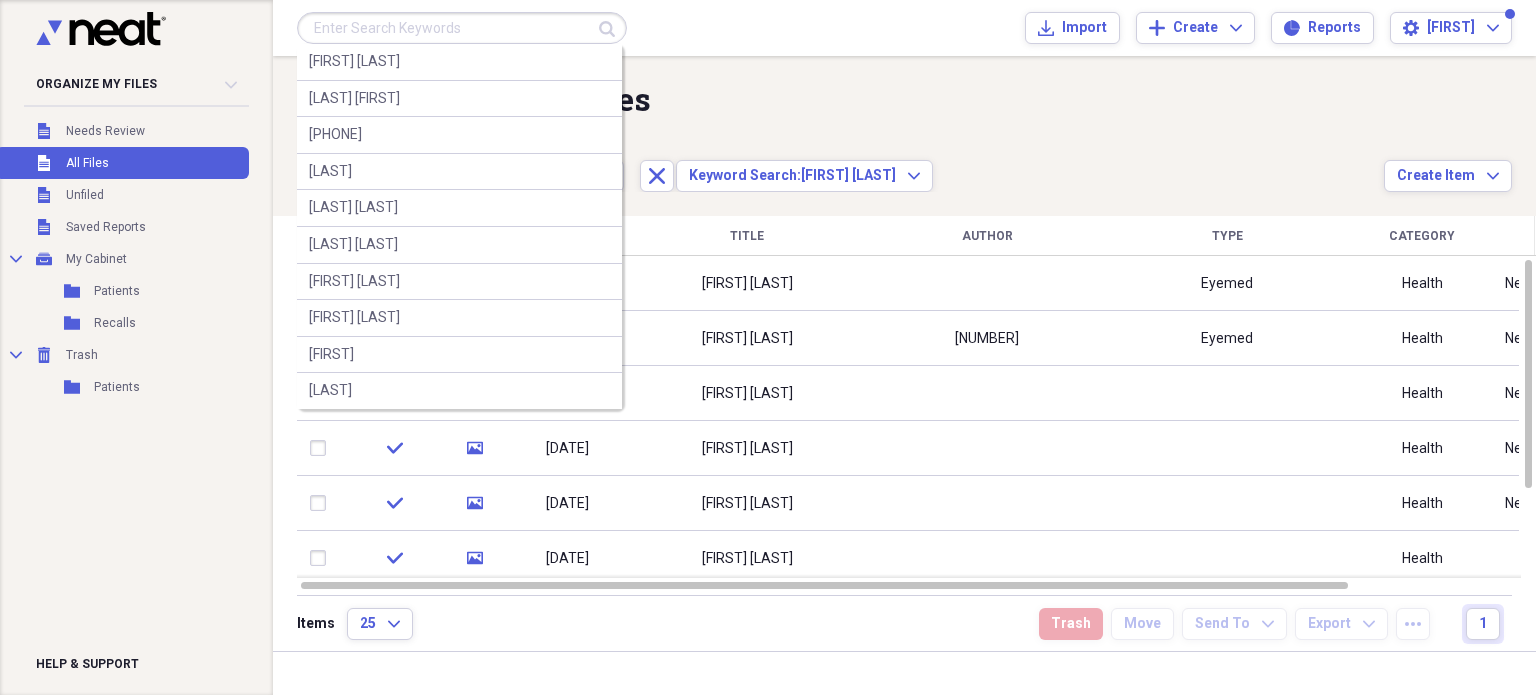 click at bounding box center [462, 28] 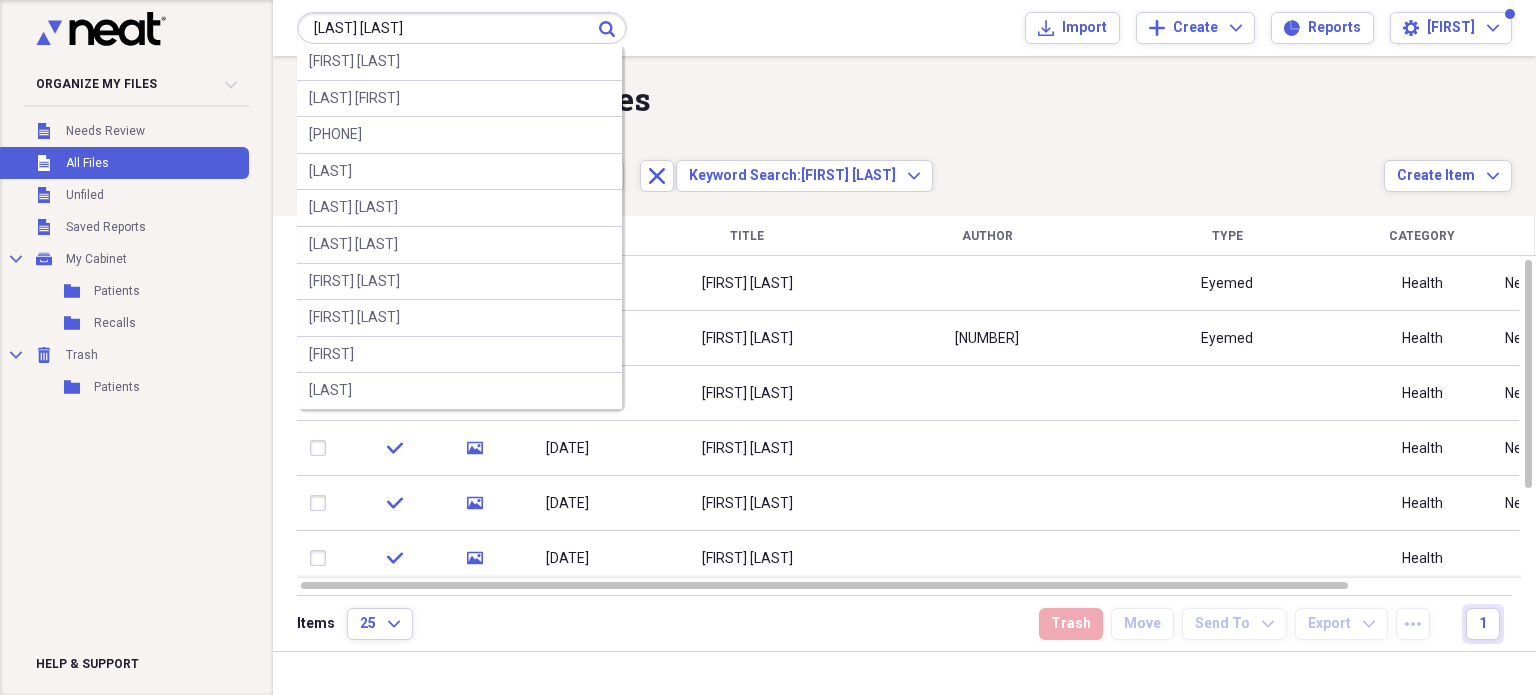 type on "[LAST] [LAST]" 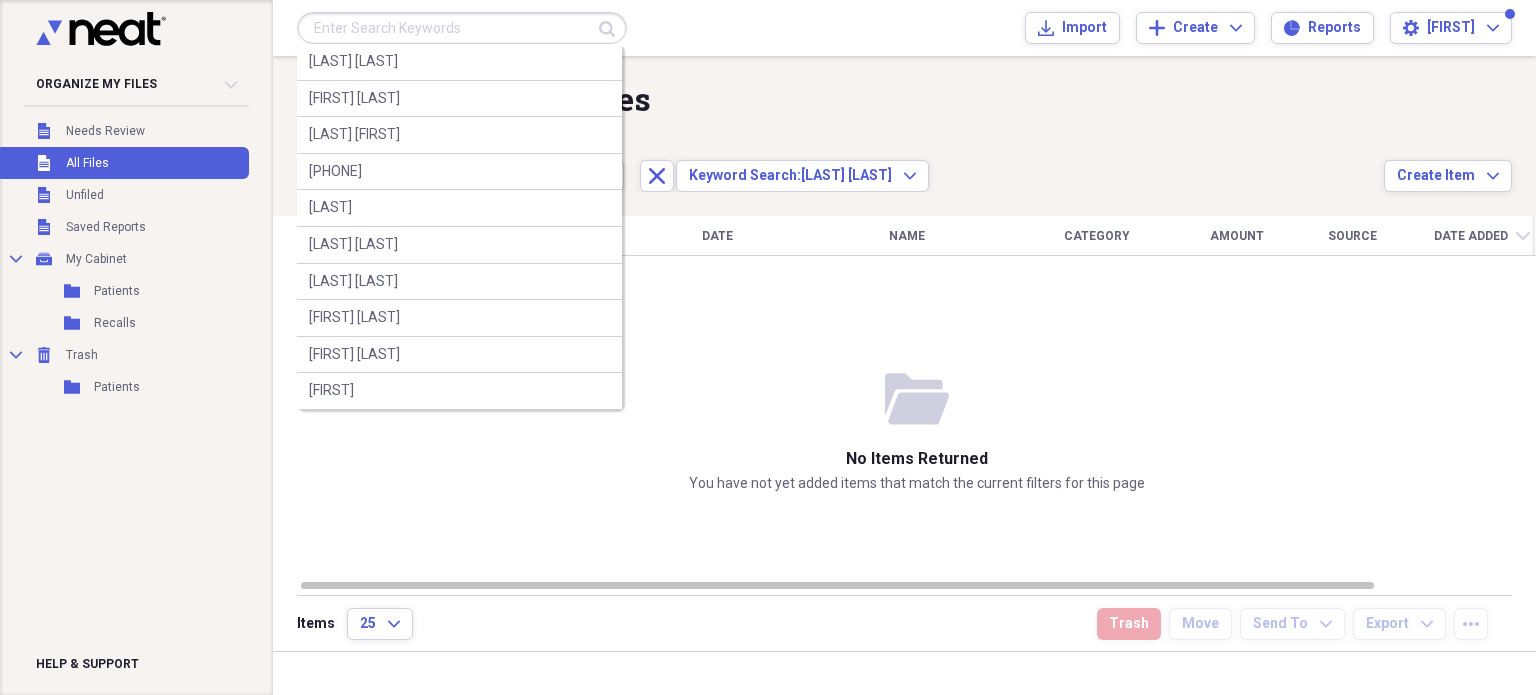 click at bounding box center [462, 28] 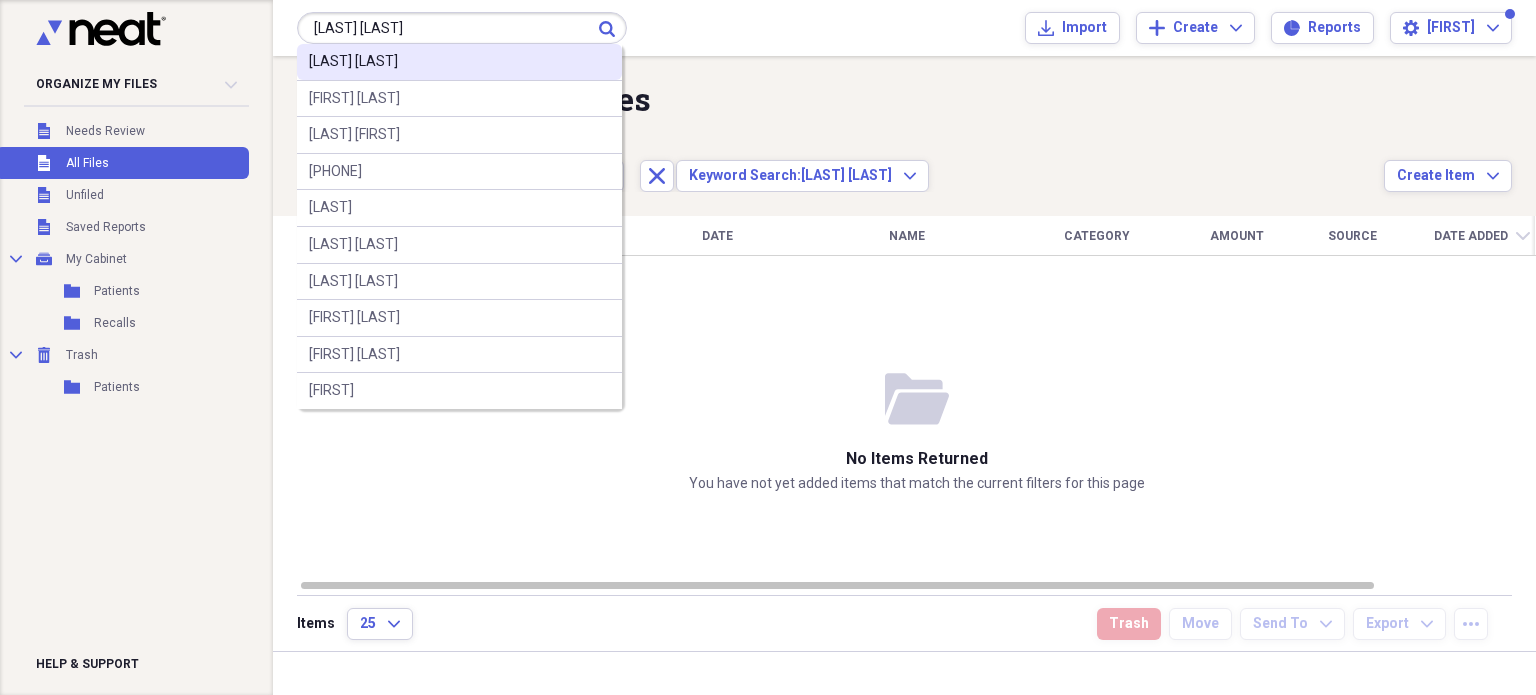 type on "[LAST] [LAST]" 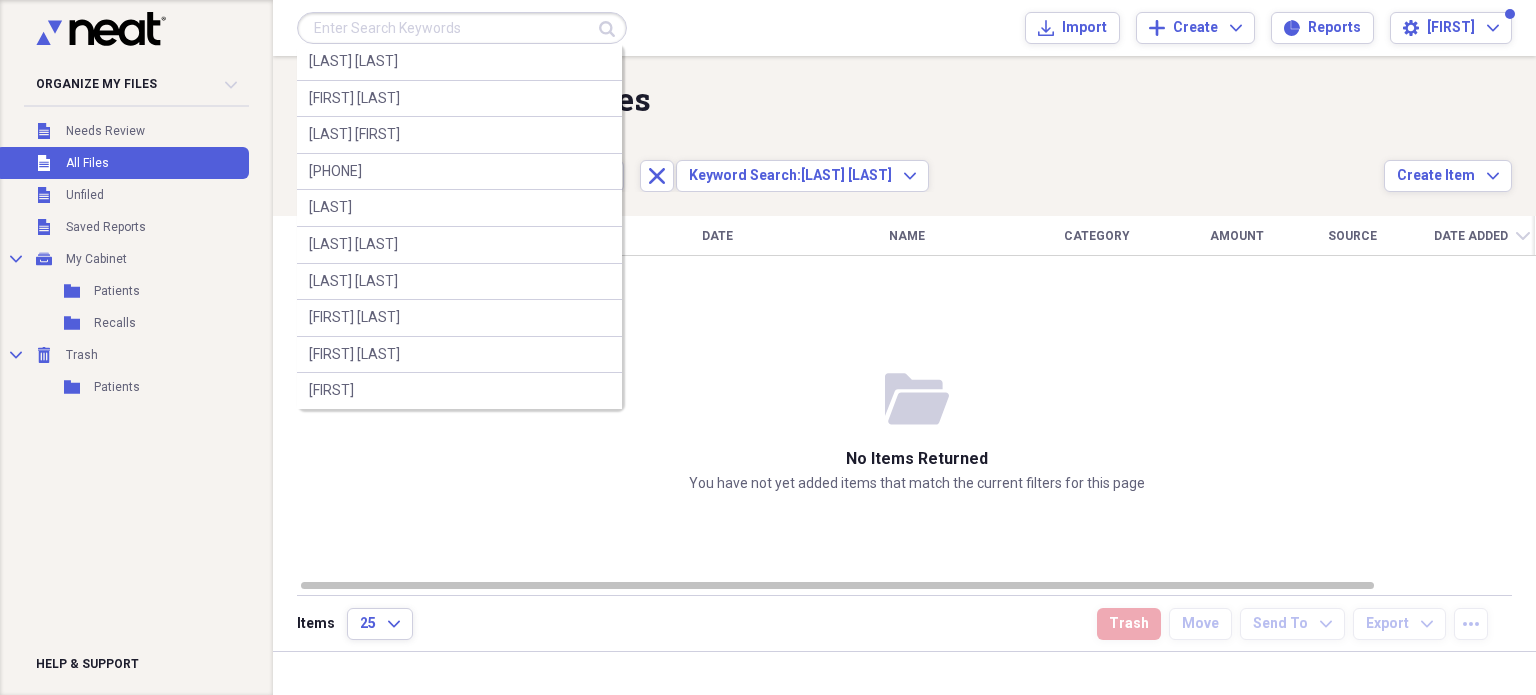 click at bounding box center [462, 28] 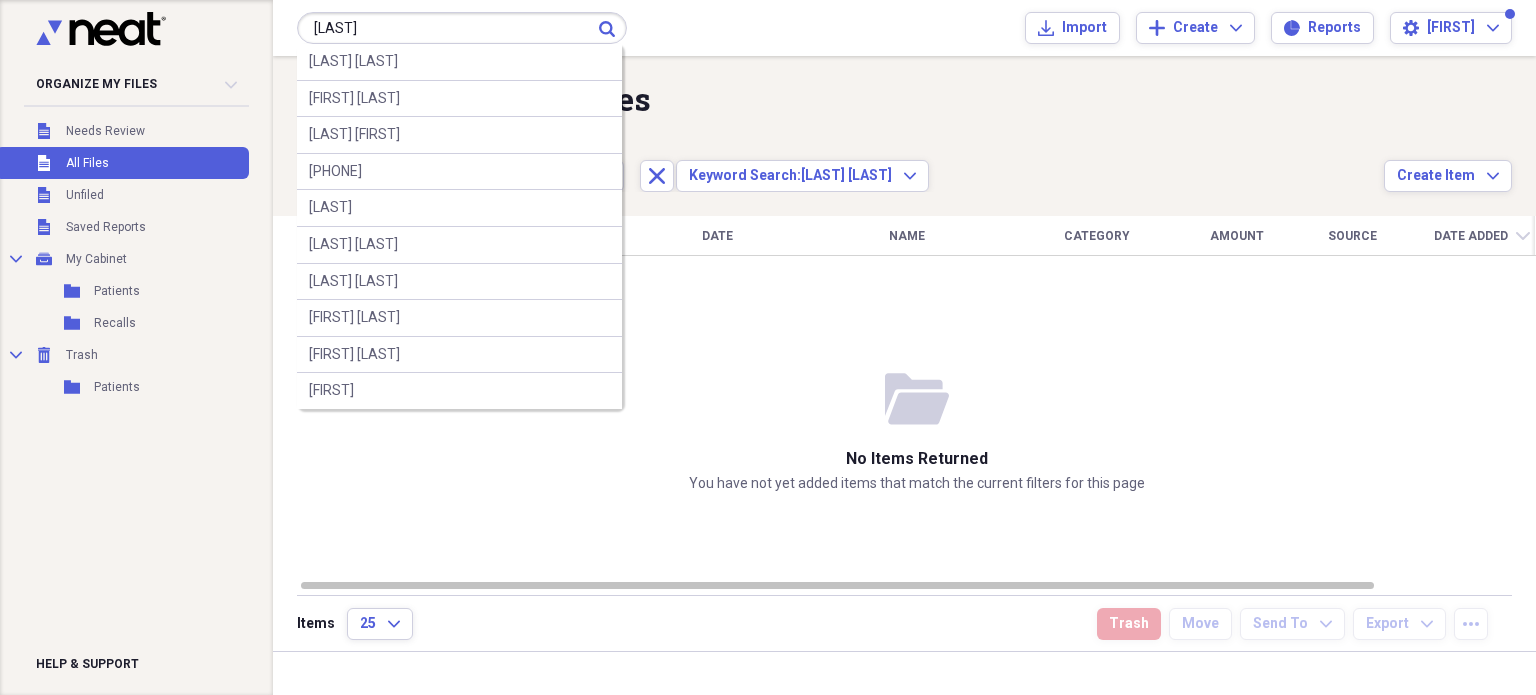 type on "[LAST]" 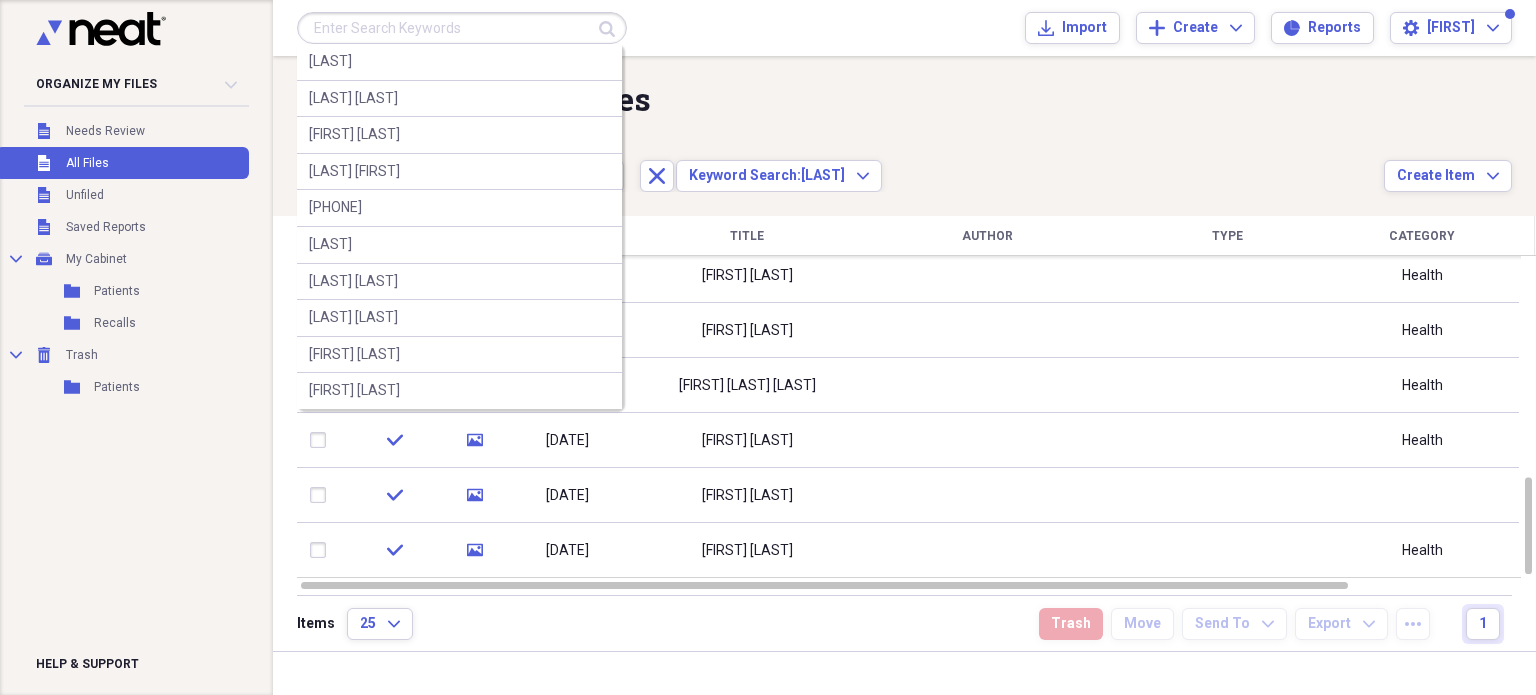 click at bounding box center (462, 28) 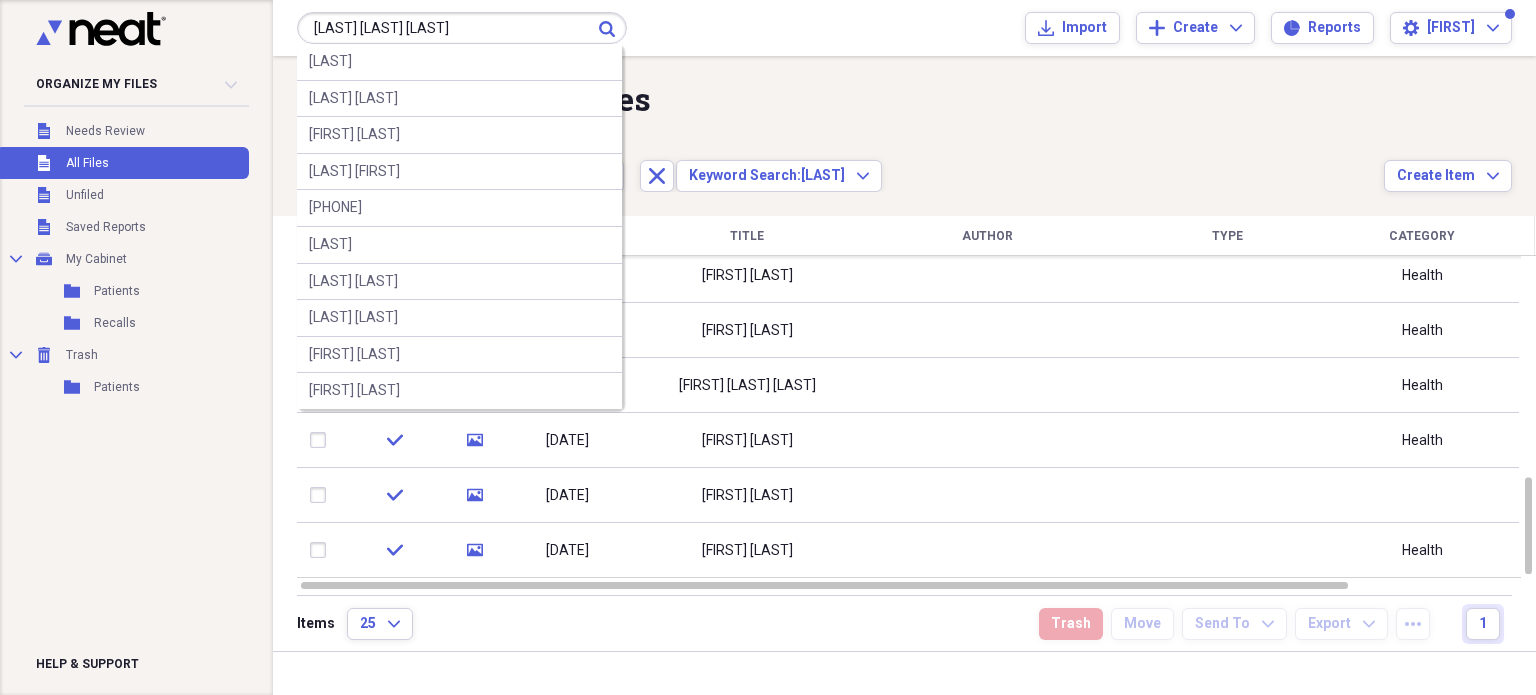 type on "[LAST] [LAST] [LAST]" 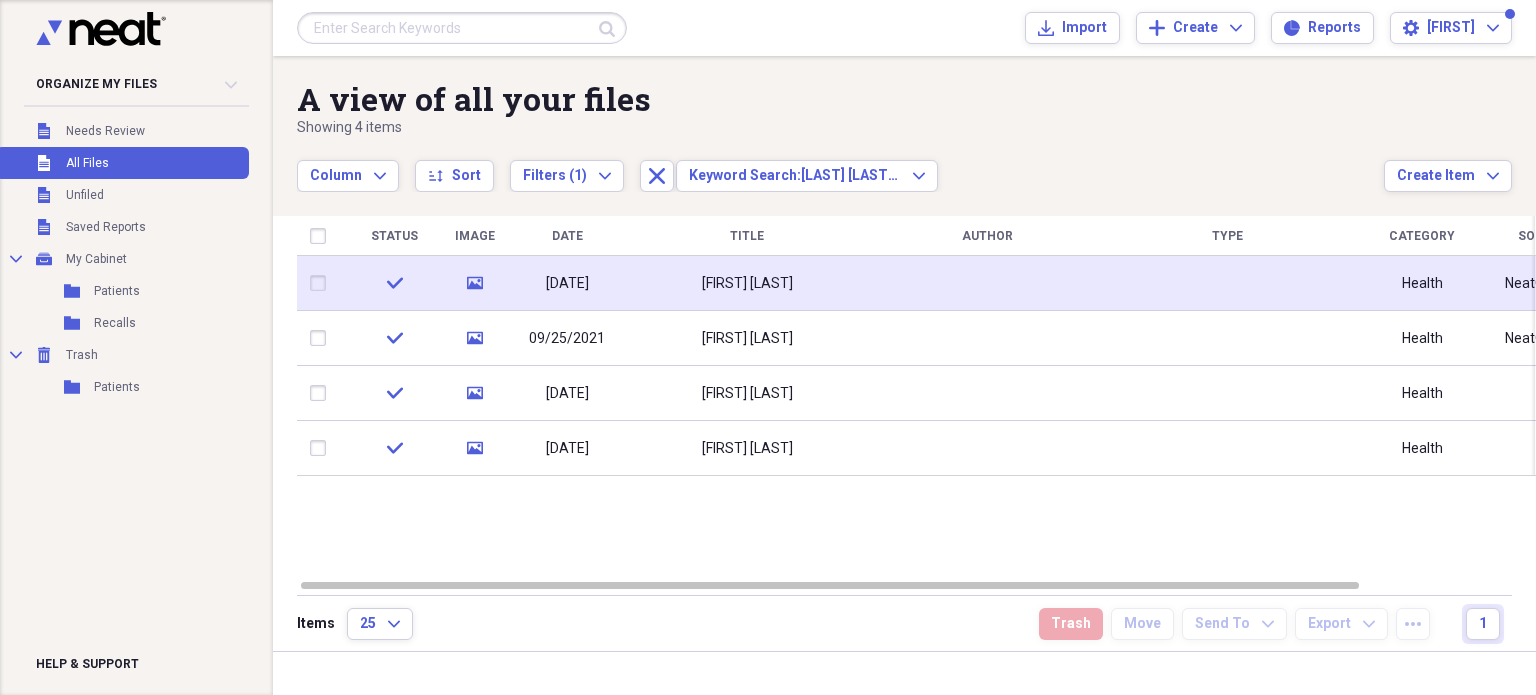 click on "[FIRST] [LAST]" at bounding box center [747, 283] 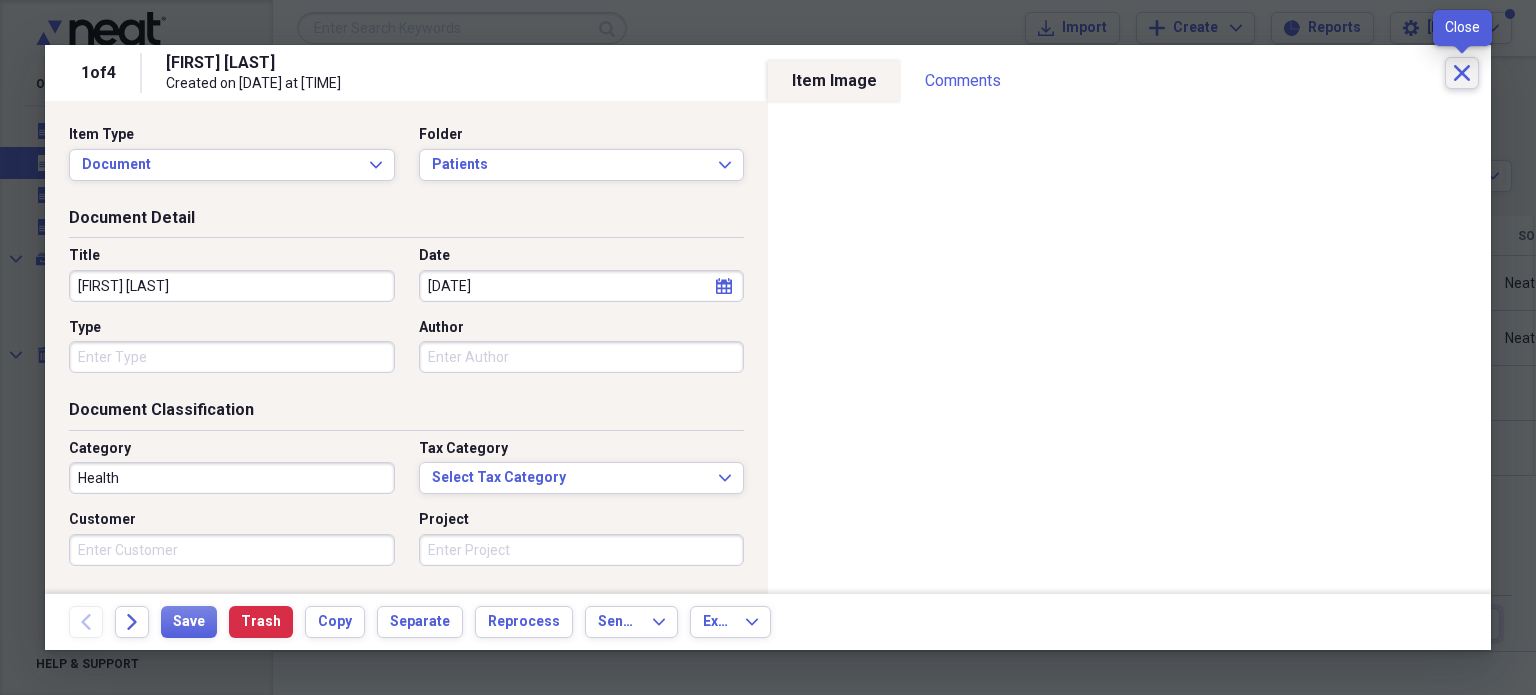 click on "Close" at bounding box center (1462, 73) 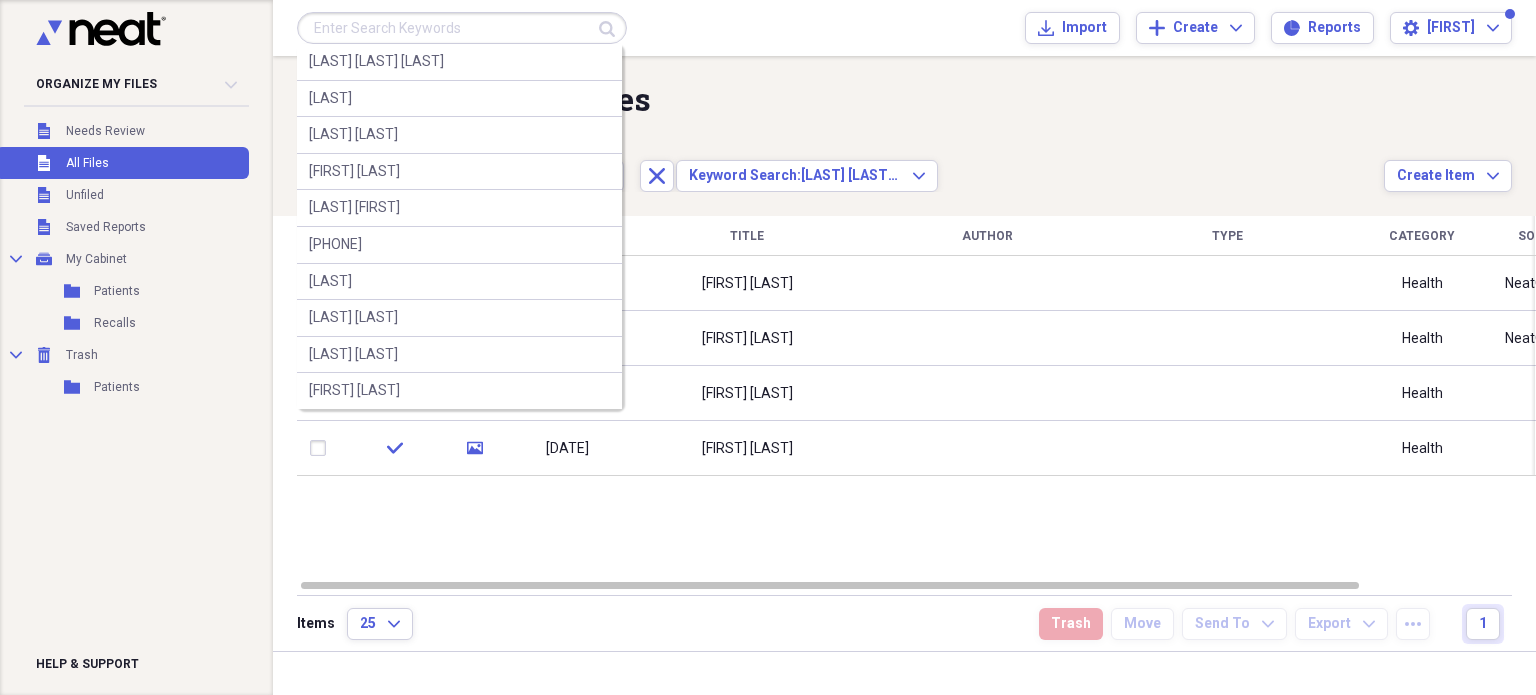 click at bounding box center (462, 28) 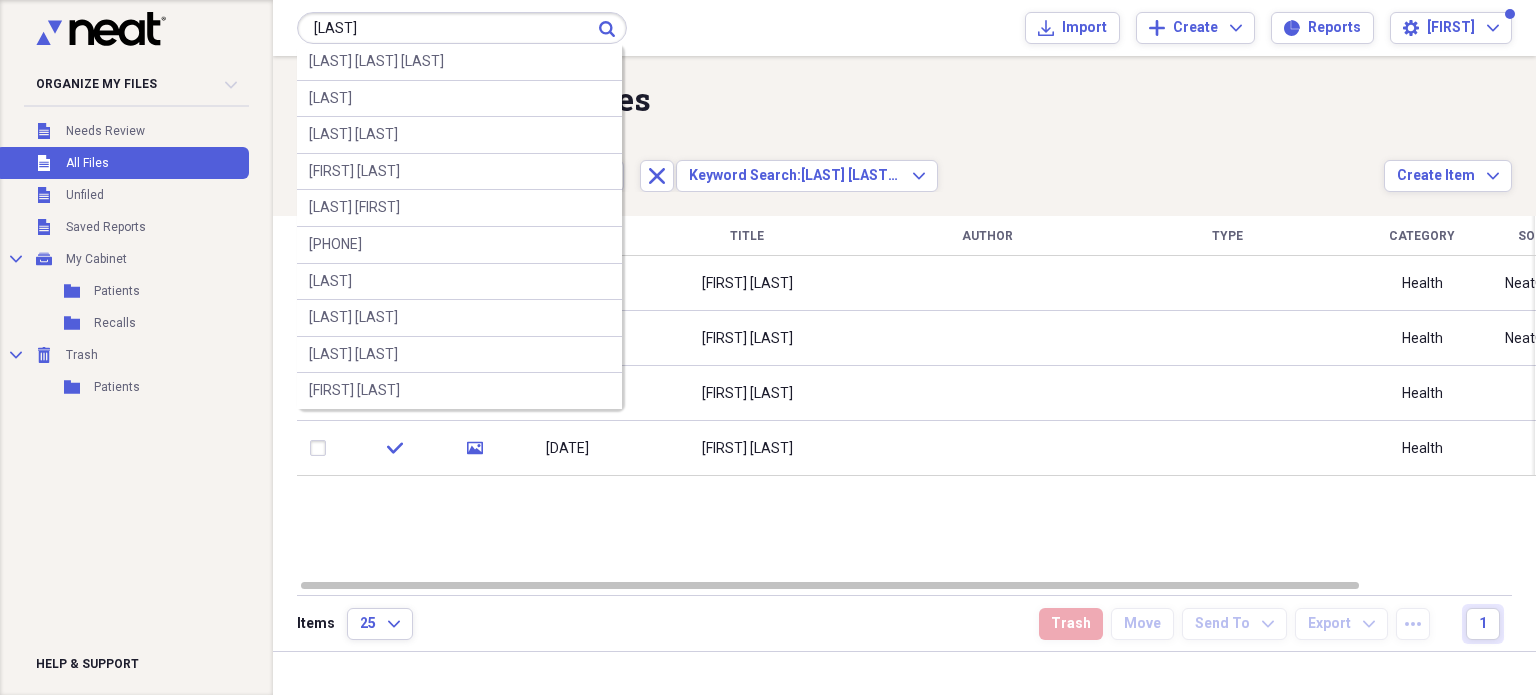 type on "[LAST]" 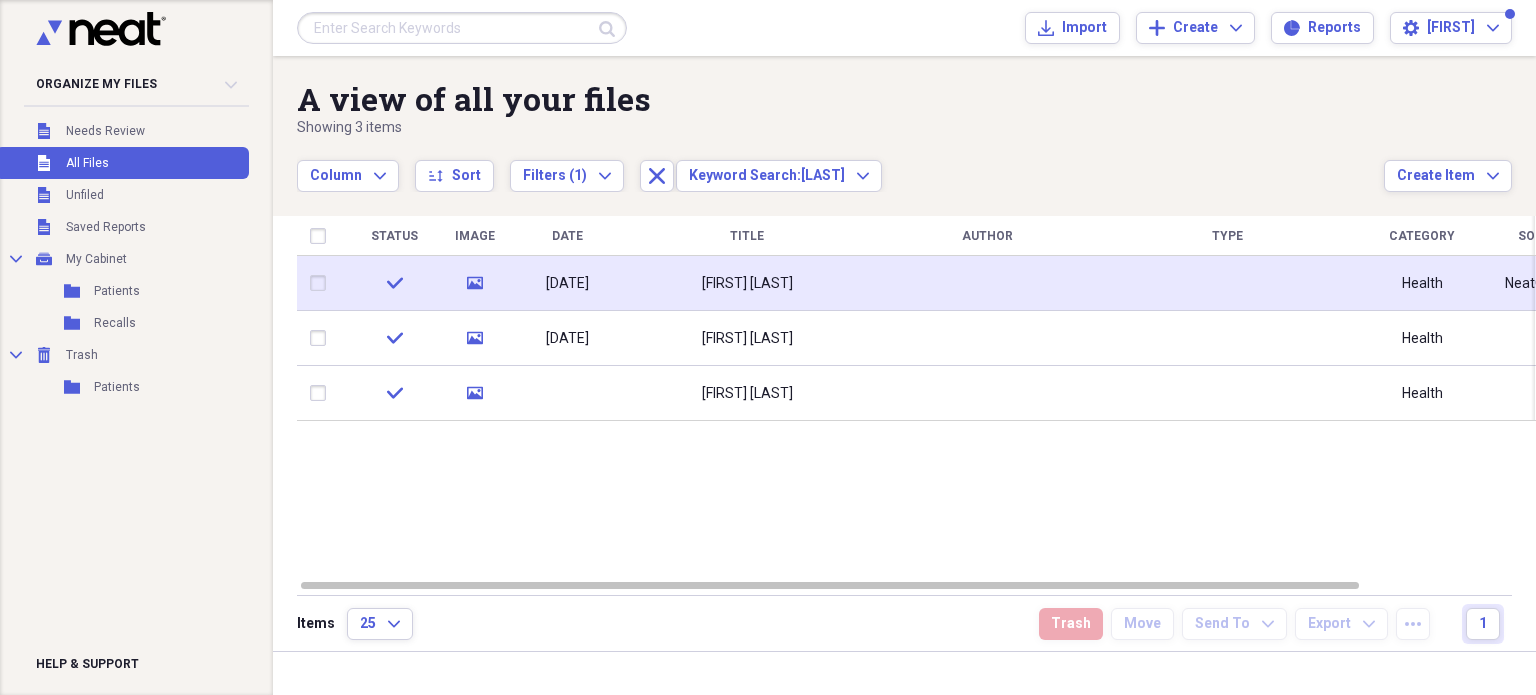 click on "[FIRST] [LAST]" at bounding box center [747, 283] 